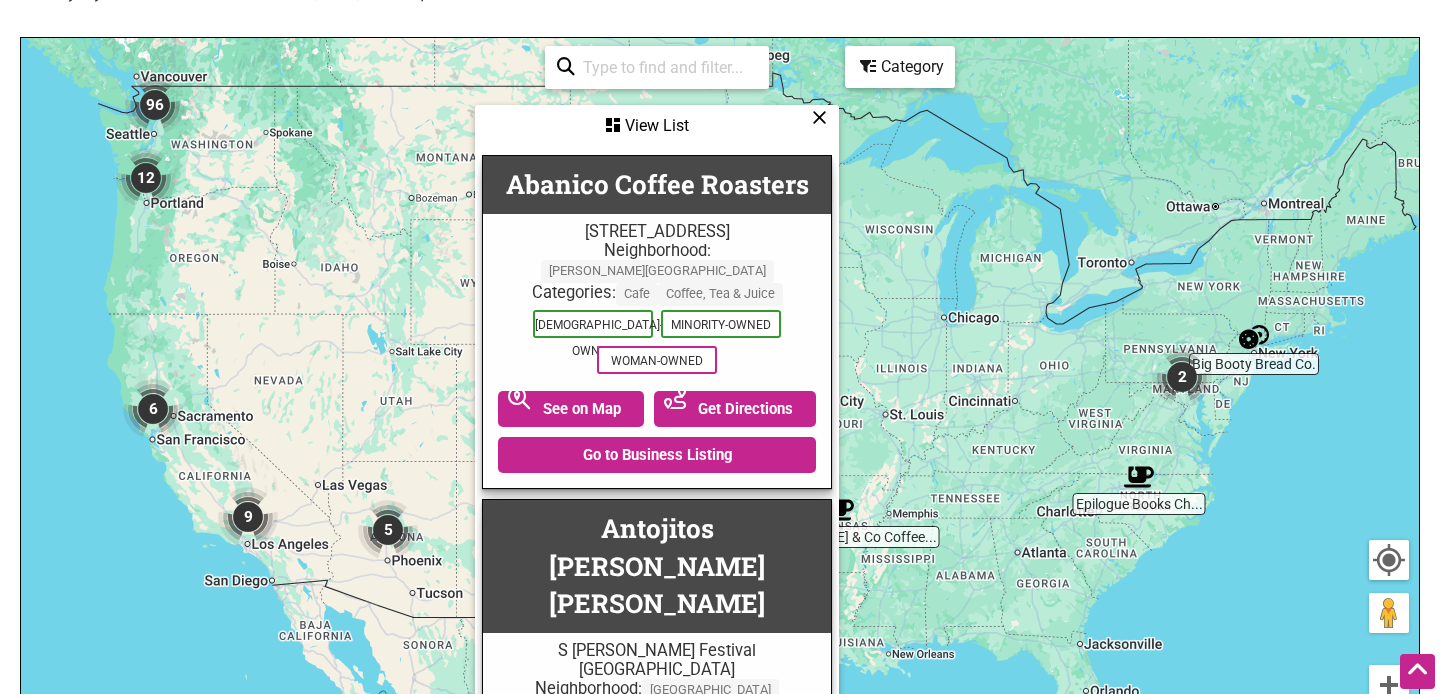 scroll, scrollTop: 372, scrollLeft: 0, axis: vertical 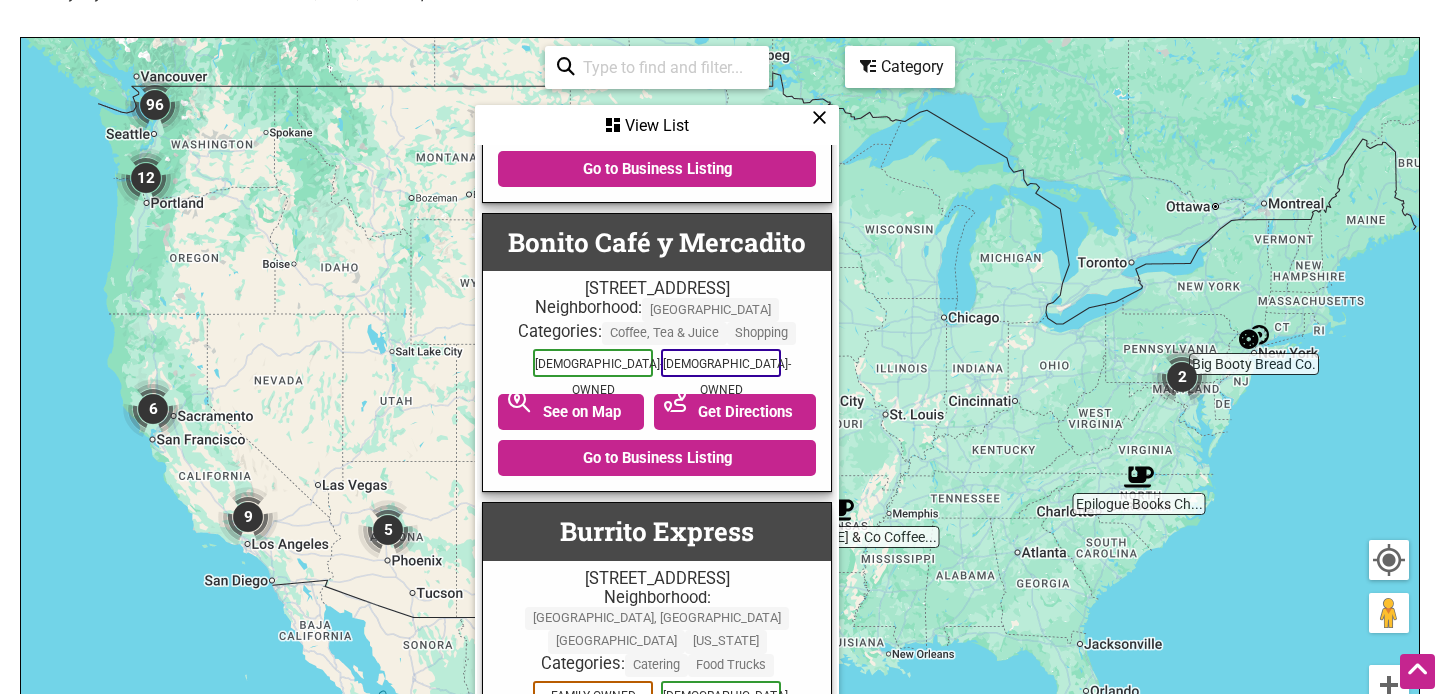 click on "Category" at bounding box center [657, 126] 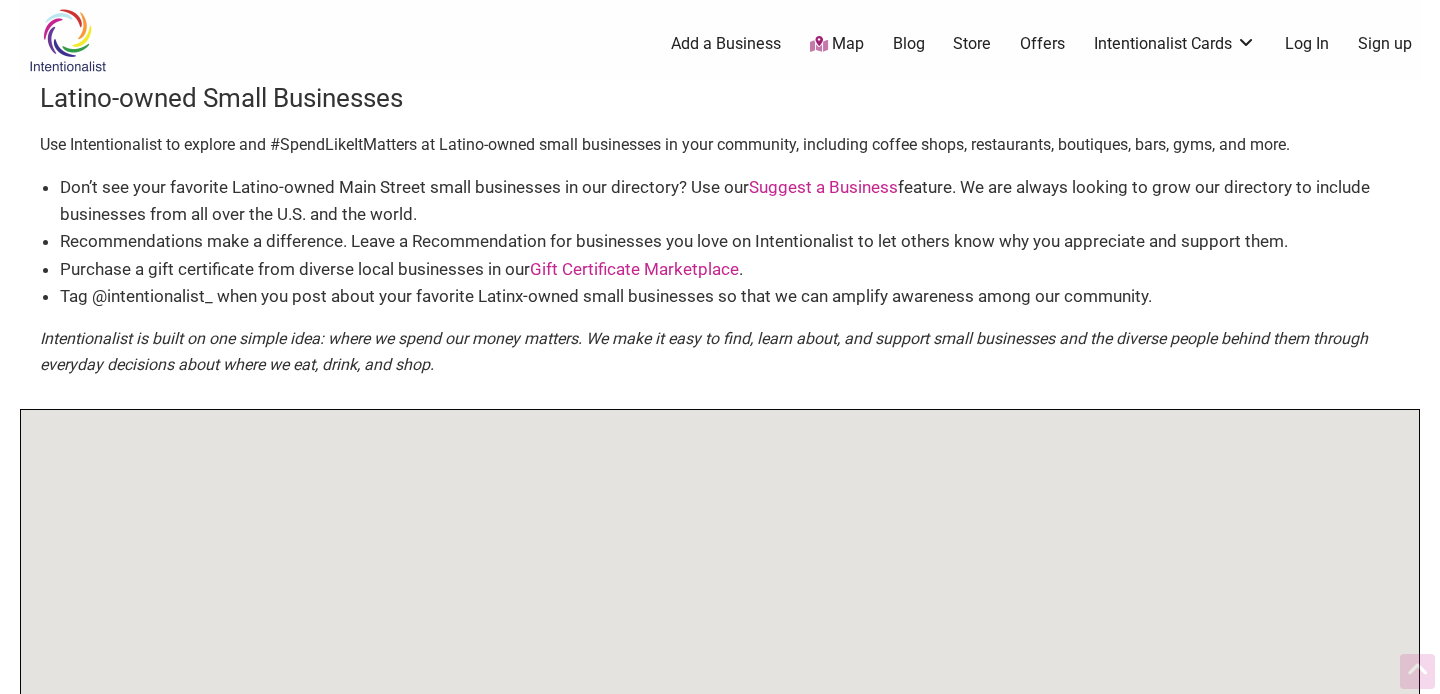 scroll, scrollTop: 372, scrollLeft: 0, axis: vertical 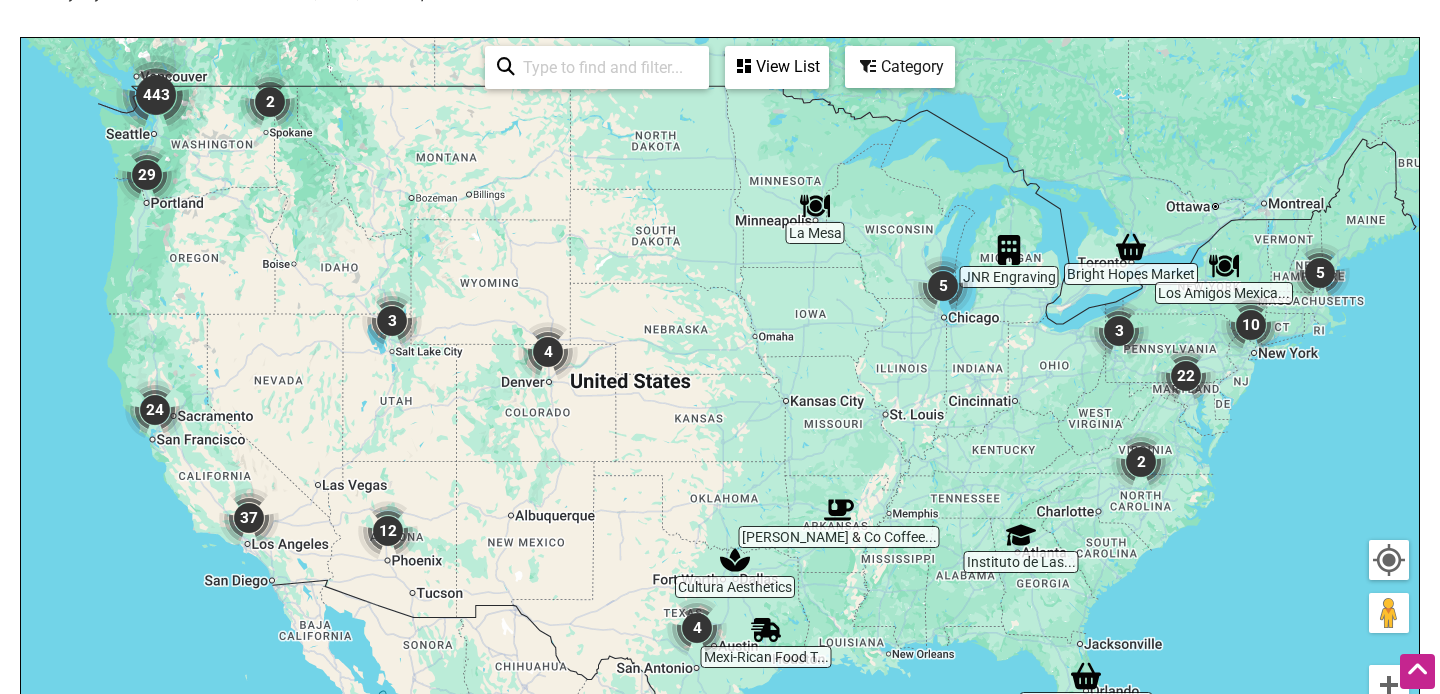 click at bounding box center (868, 66) 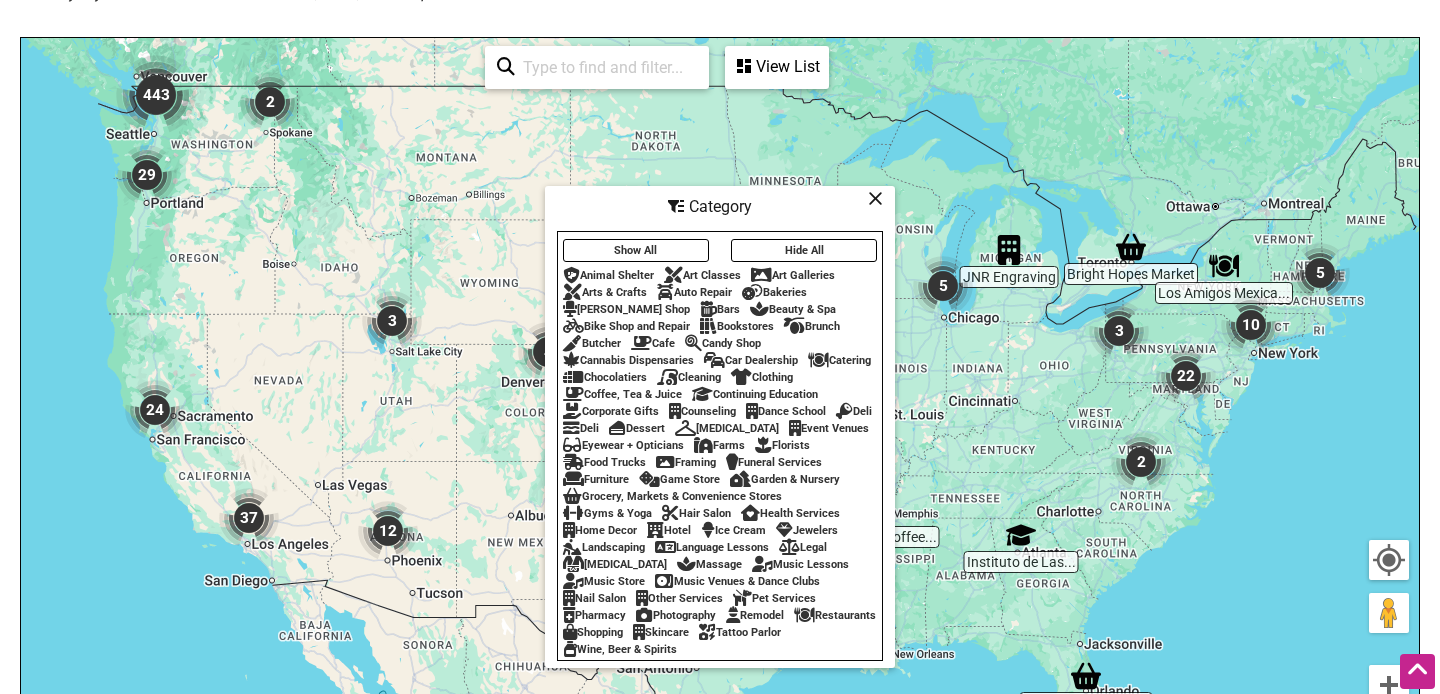 click at bounding box center [875, 198] 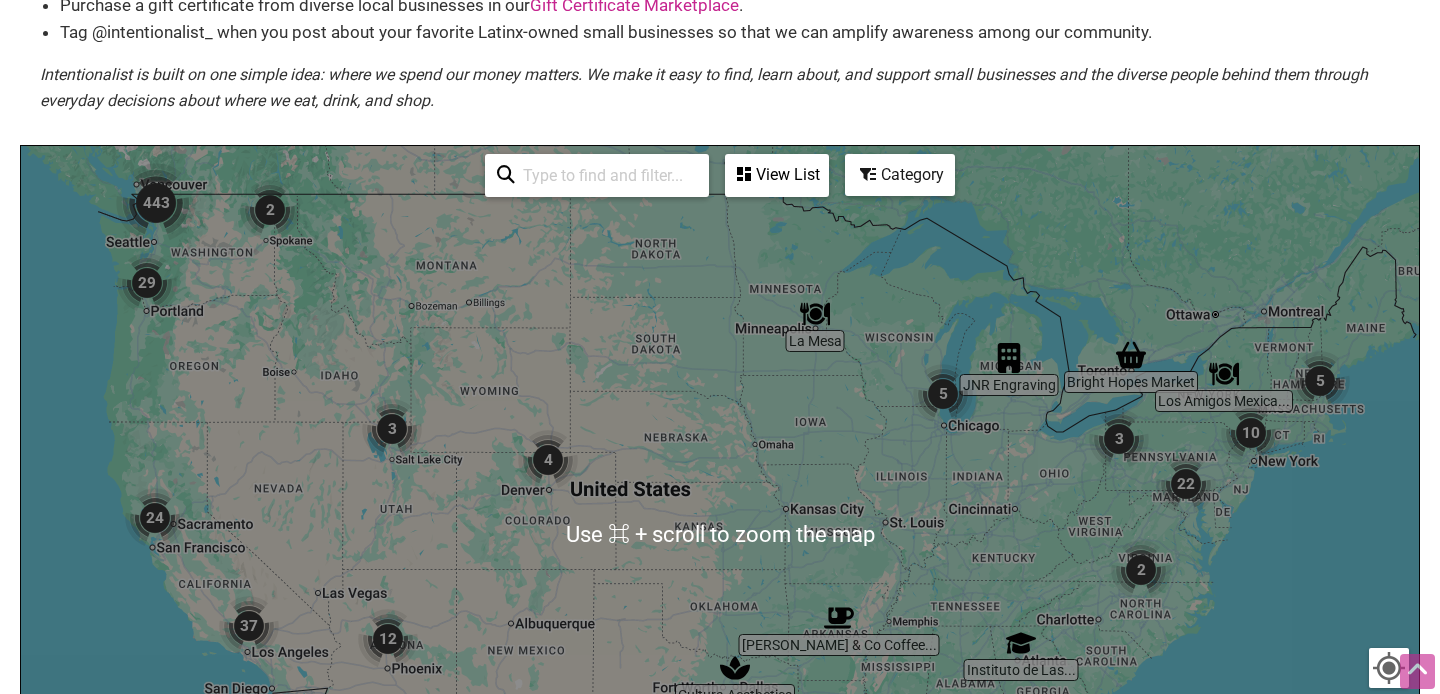 scroll, scrollTop: 0, scrollLeft: 0, axis: both 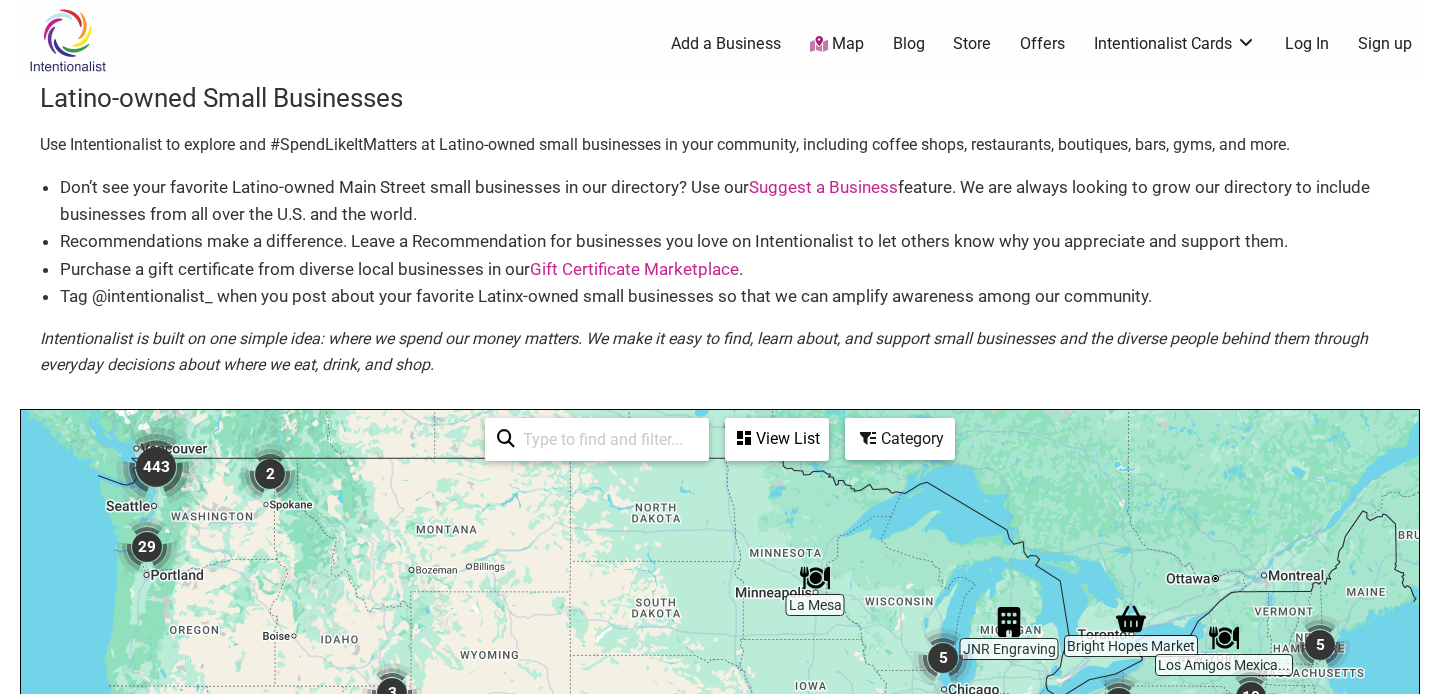 click at bounding box center (67, 40) 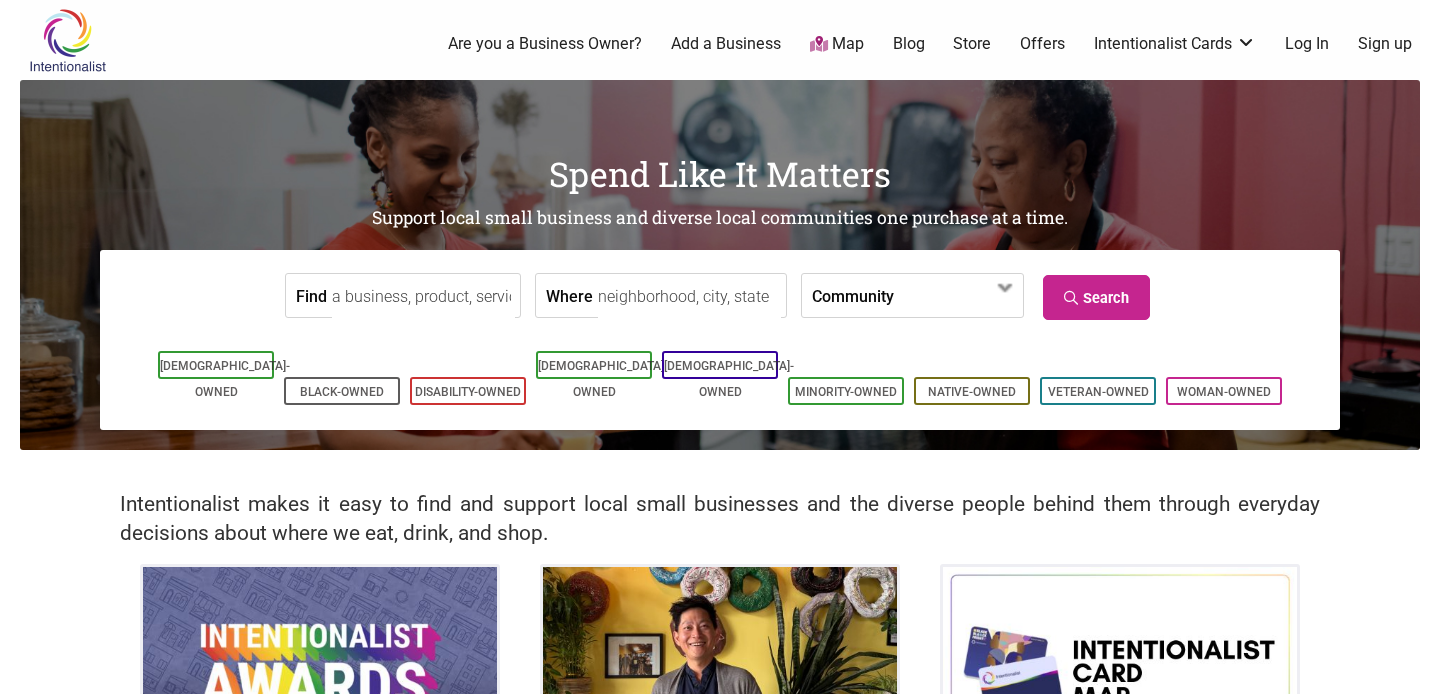 scroll, scrollTop: 0, scrollLeft: 0, axis: both 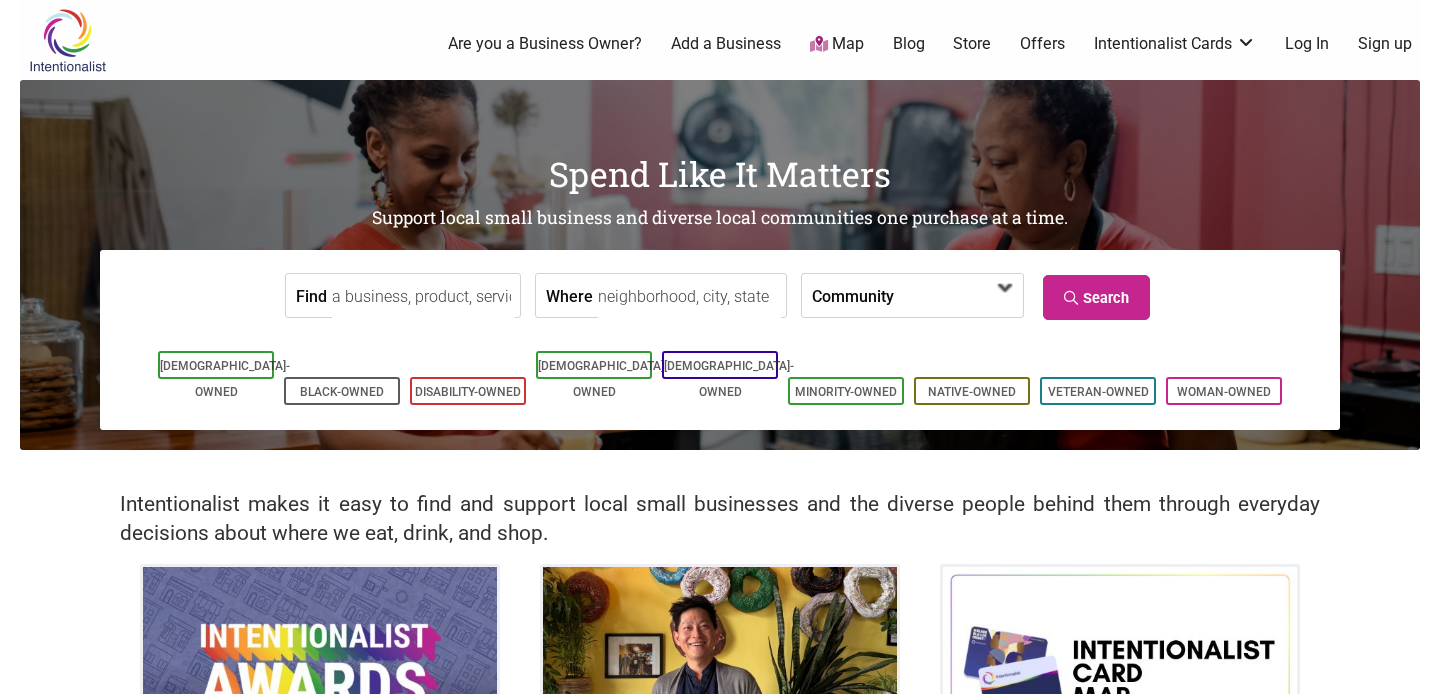 click at bounding box center (958, 295) 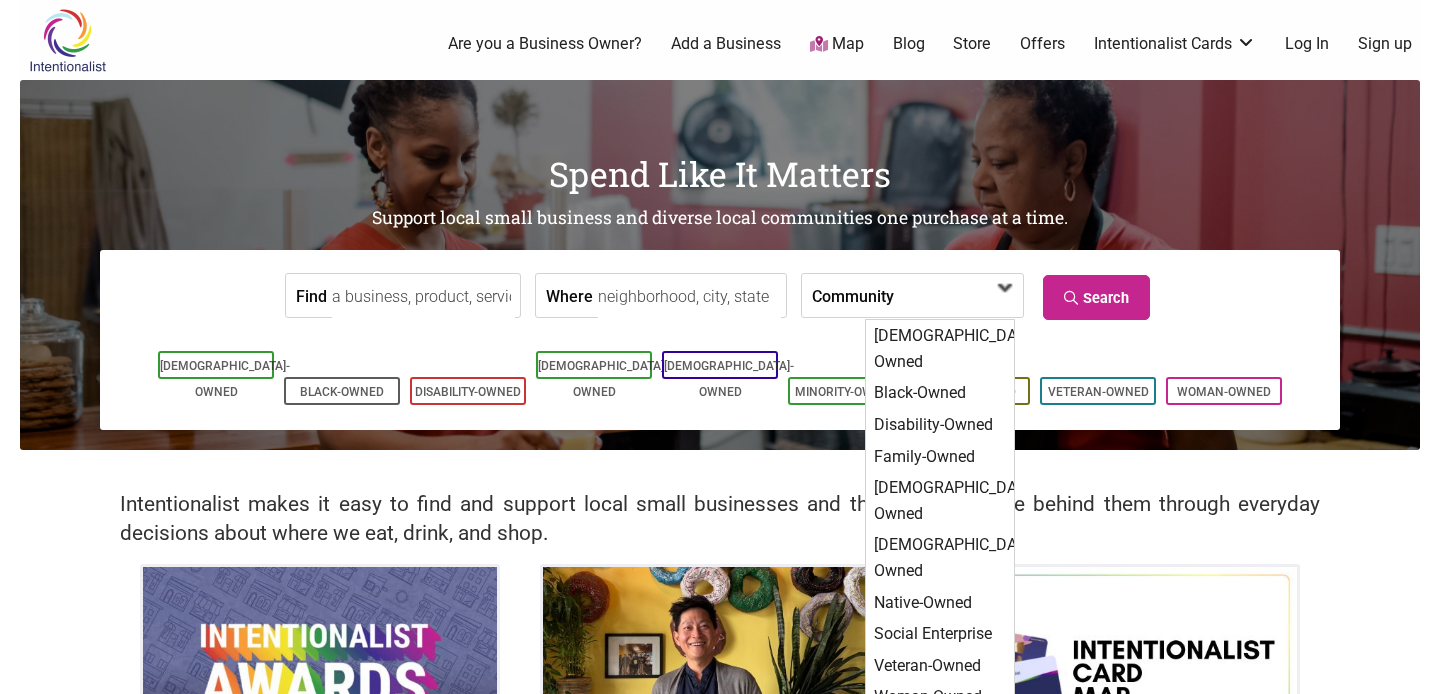 click at bounding box center (958, 295) 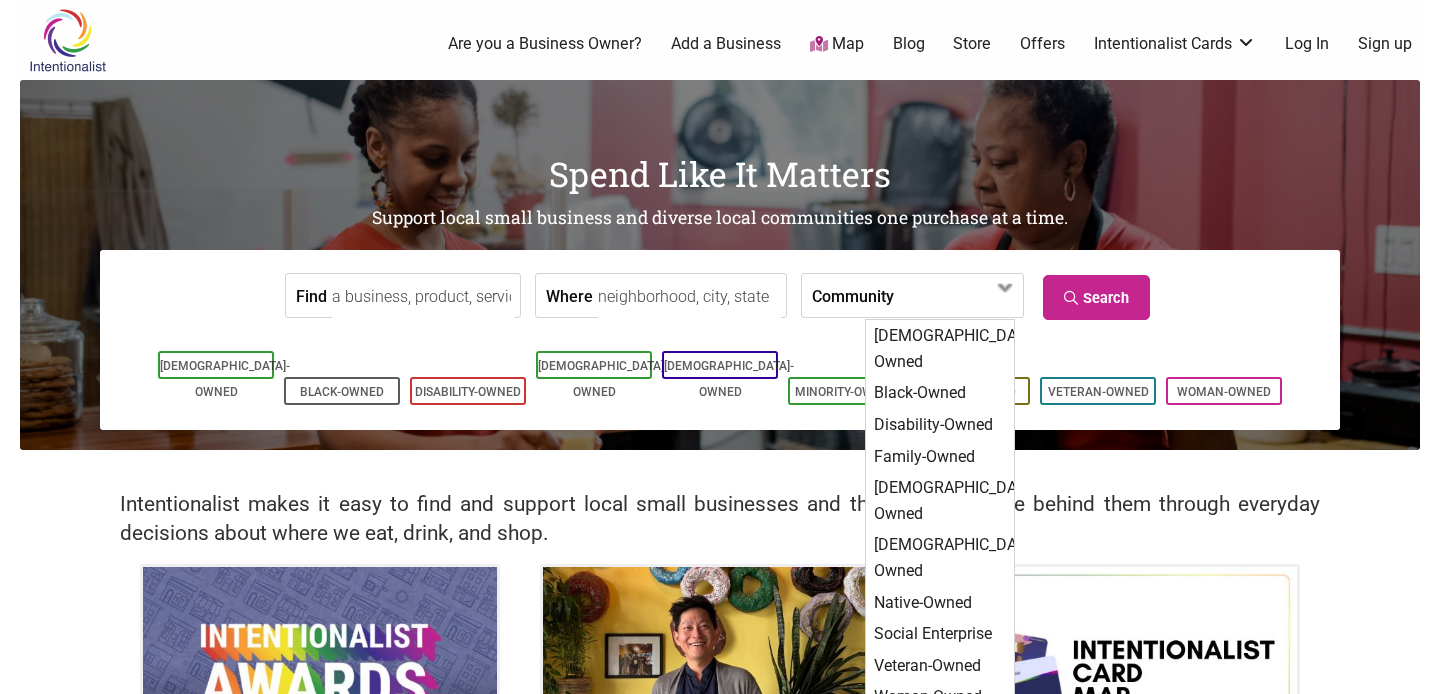 click on "Community" at bounding box center (853, 295) 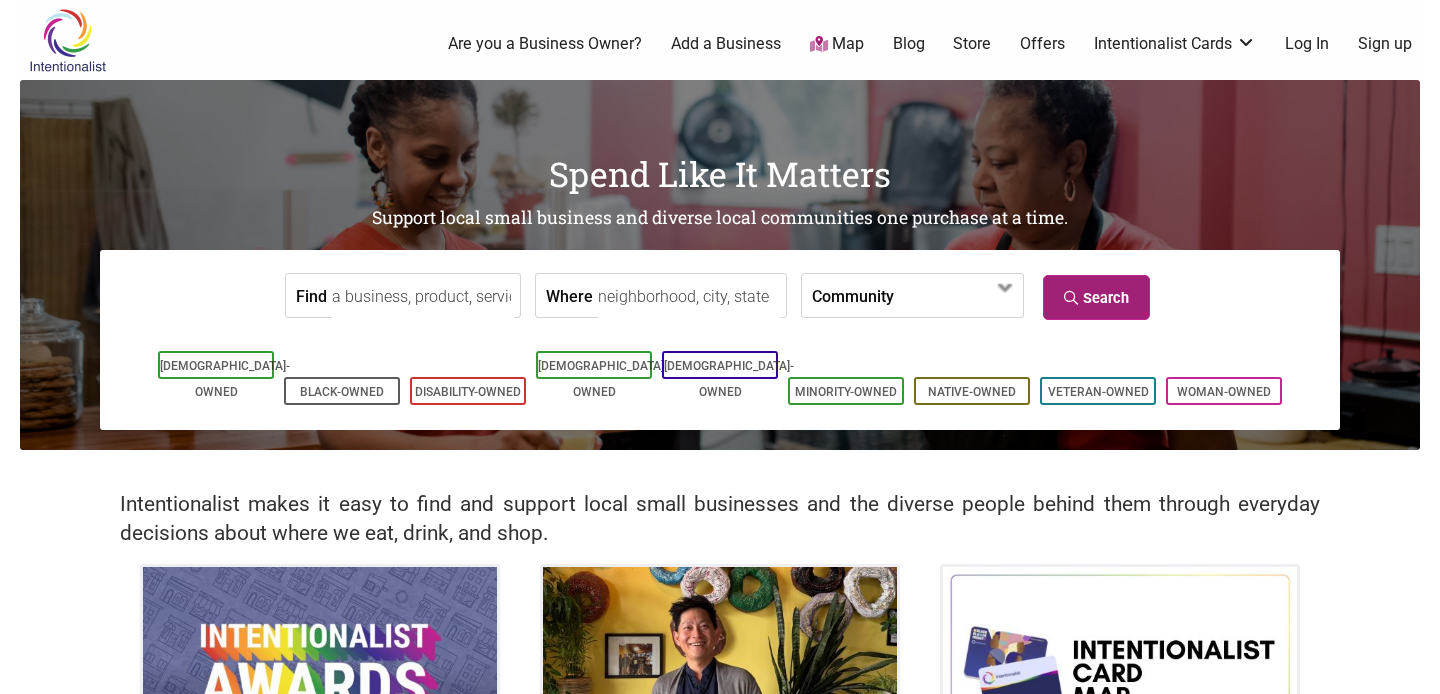 click on "Search" at bounding box center (1096, 297) 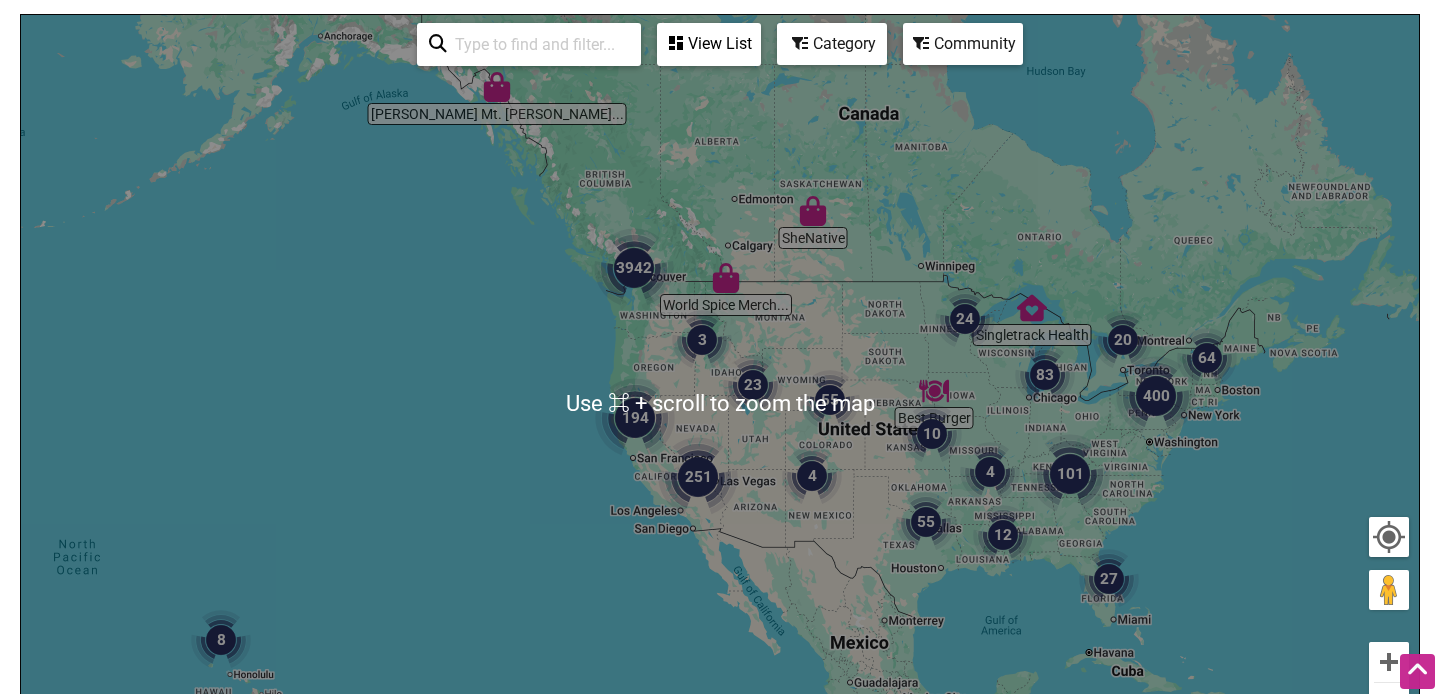 scroll, scrollTop: 259, scrollLeft: 0, axis: vertical 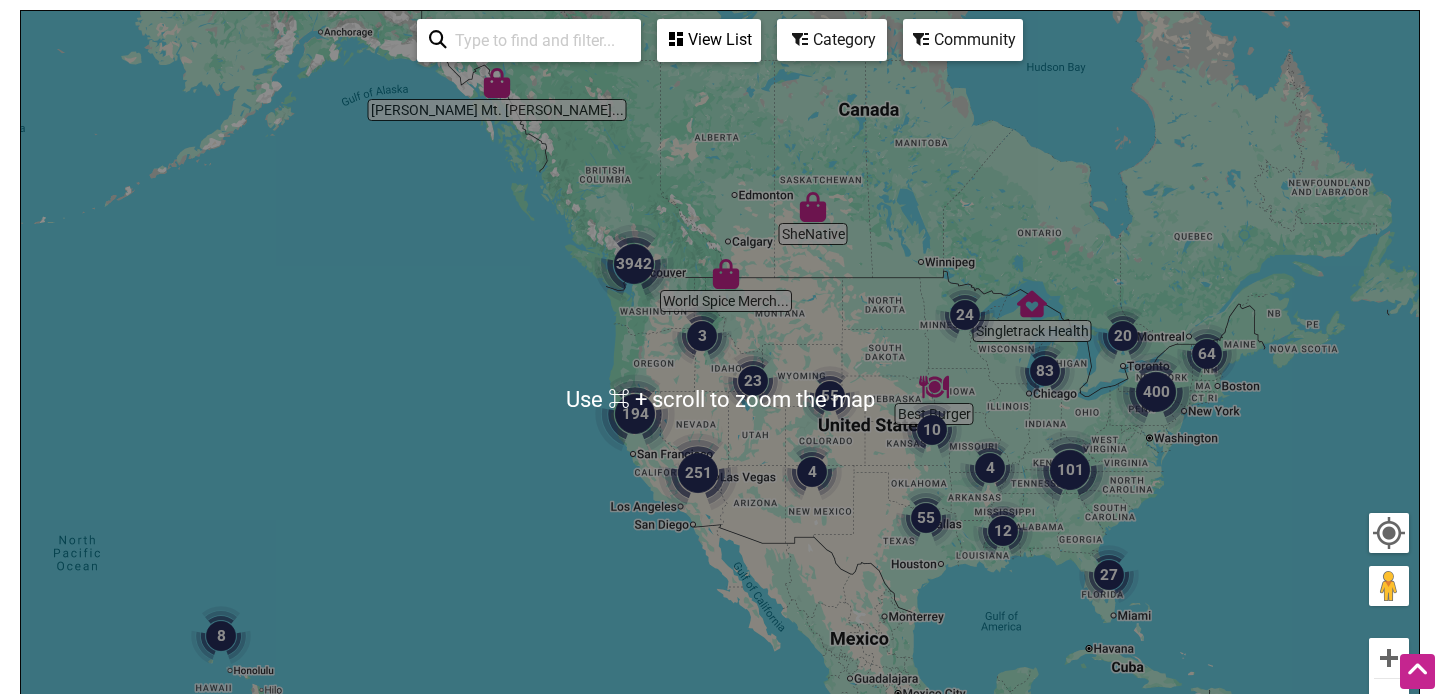 click on "Community" at bounding box center (709, 40) 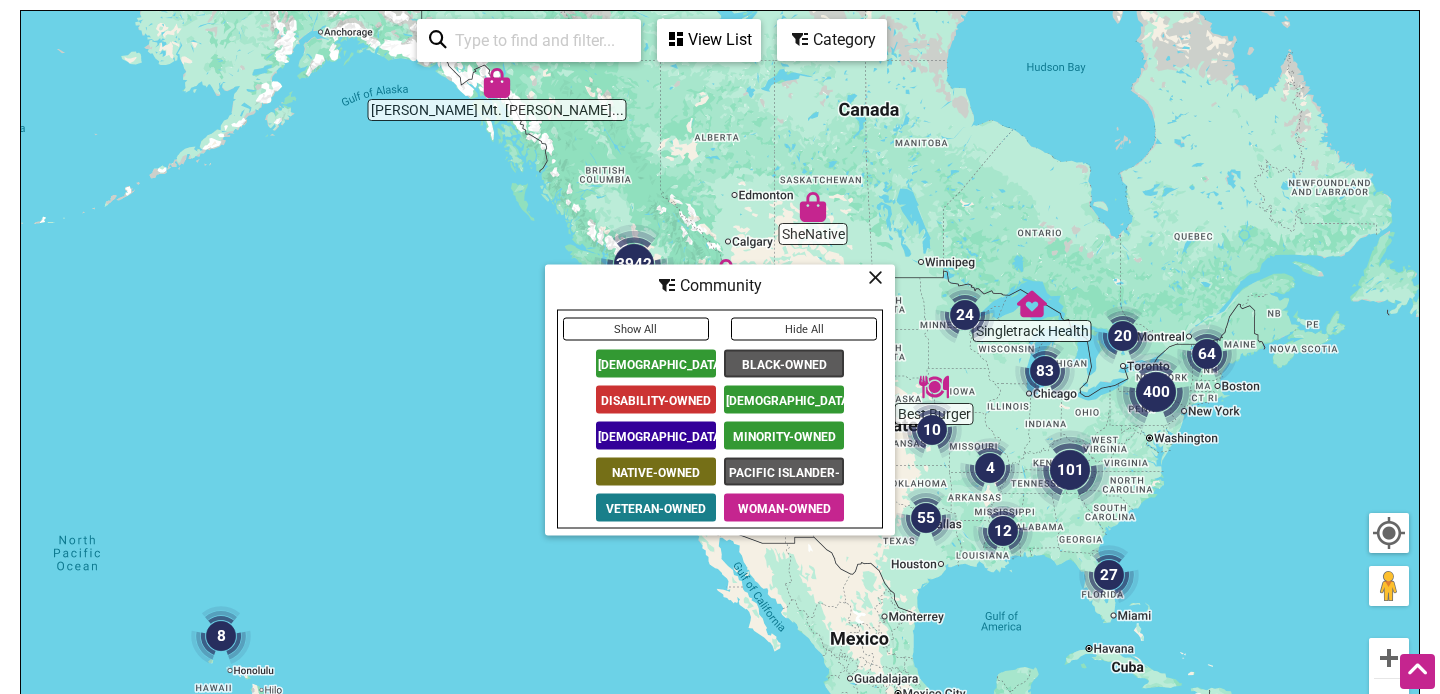 click at bounding box center [875, 277] 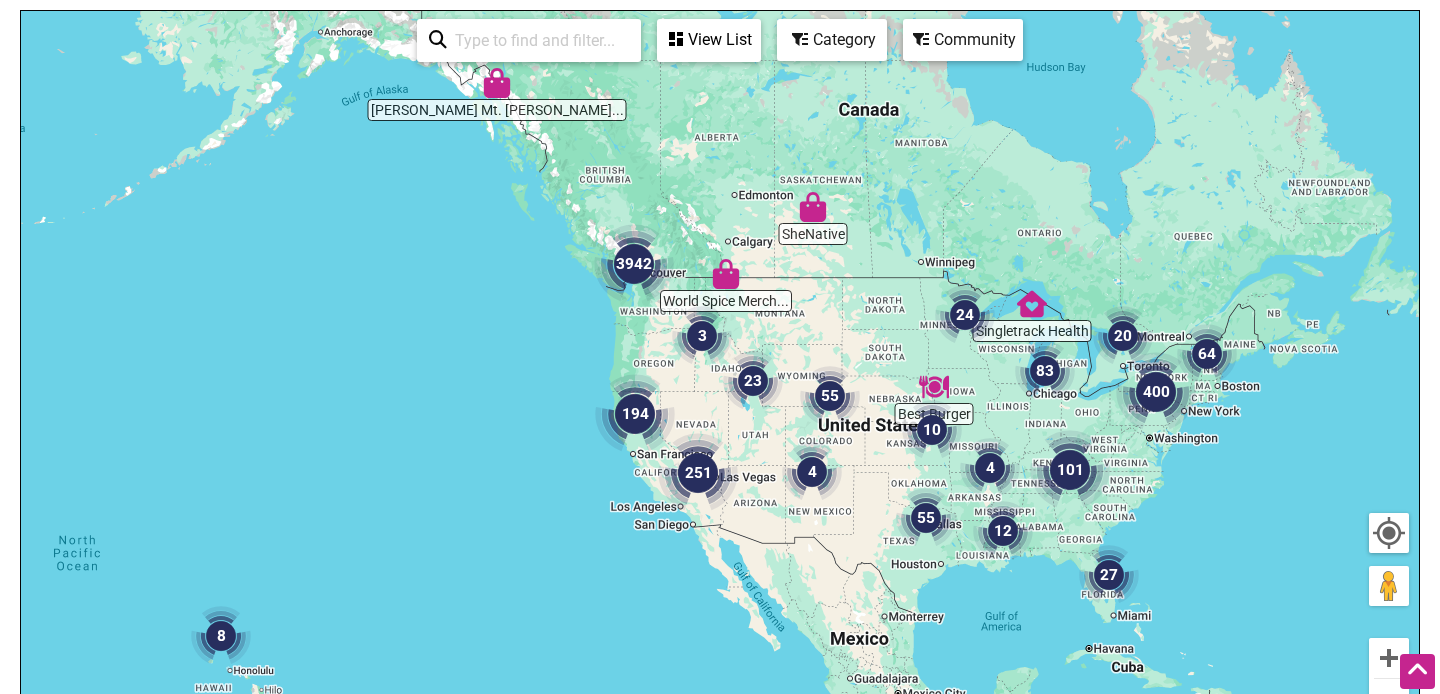 click on "Category" at bounding box center (709, 40) 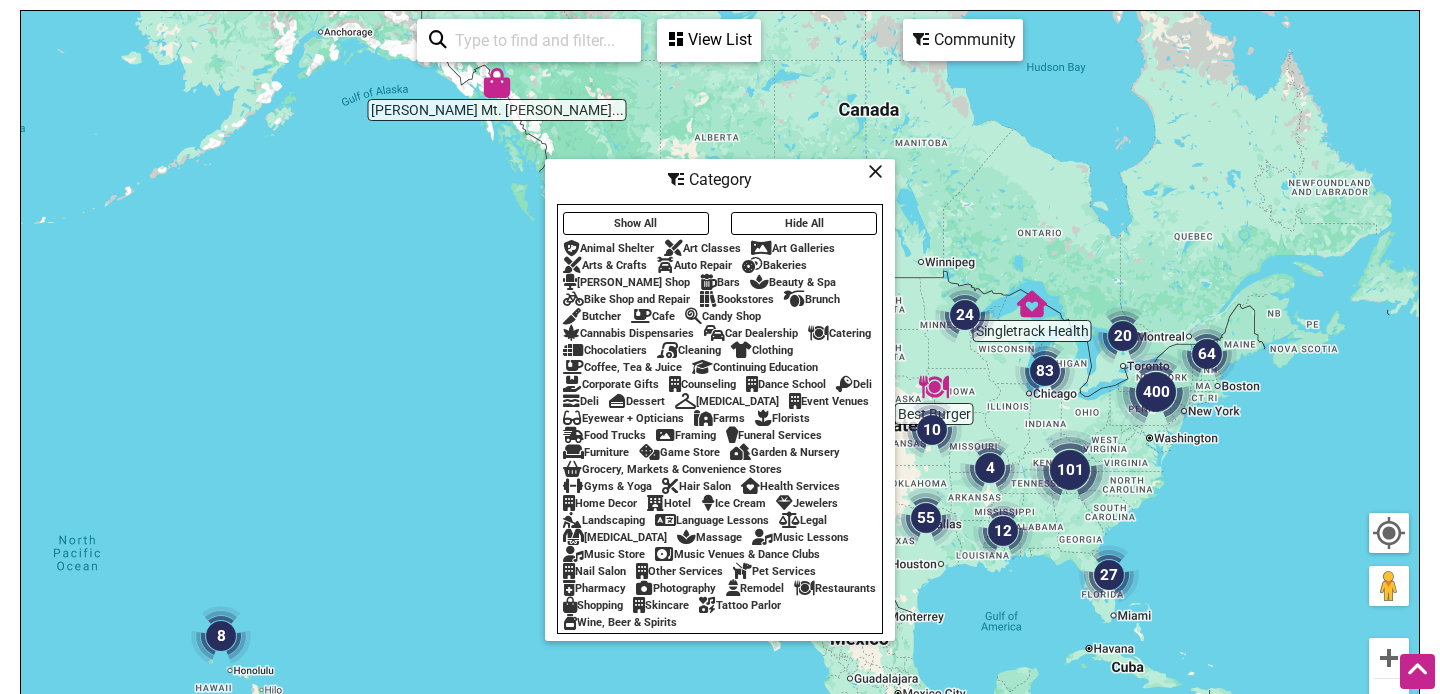 click on "Bakeries" at bounding box center [774, 265] 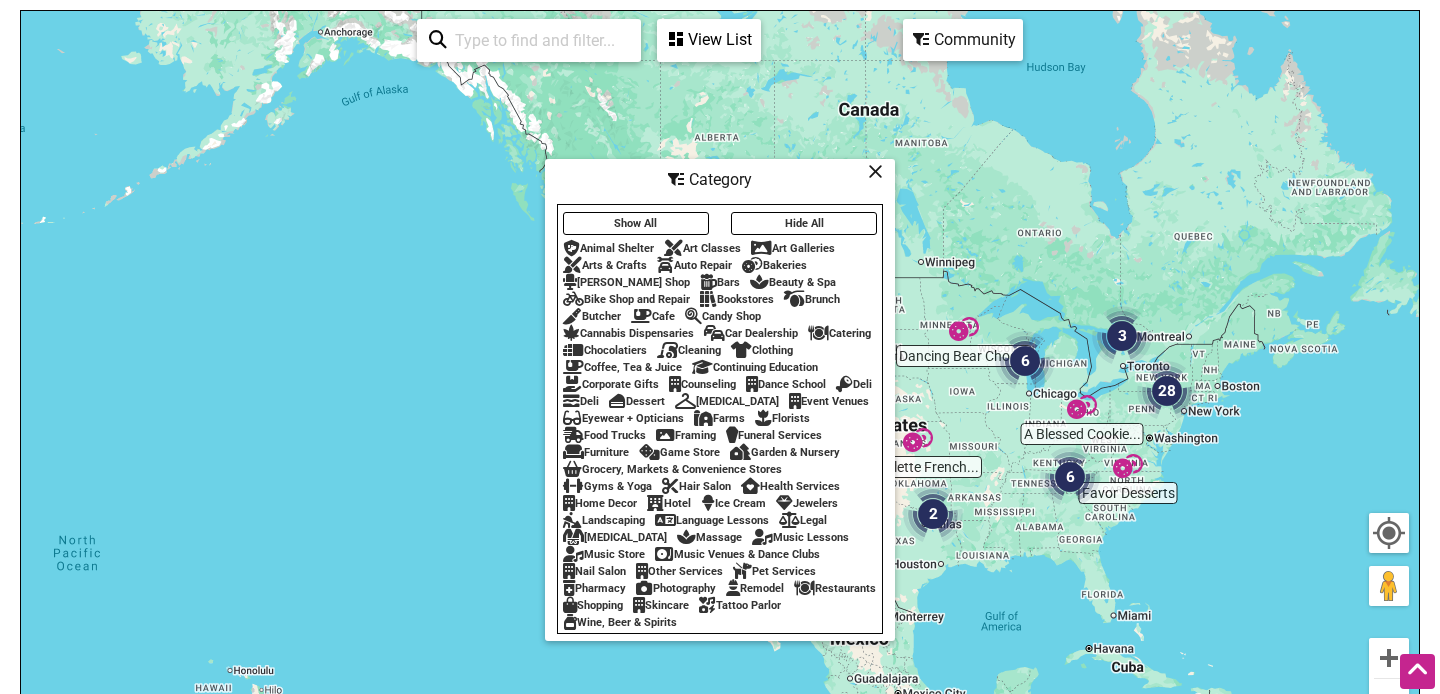 click at bounding box center (875, 171) 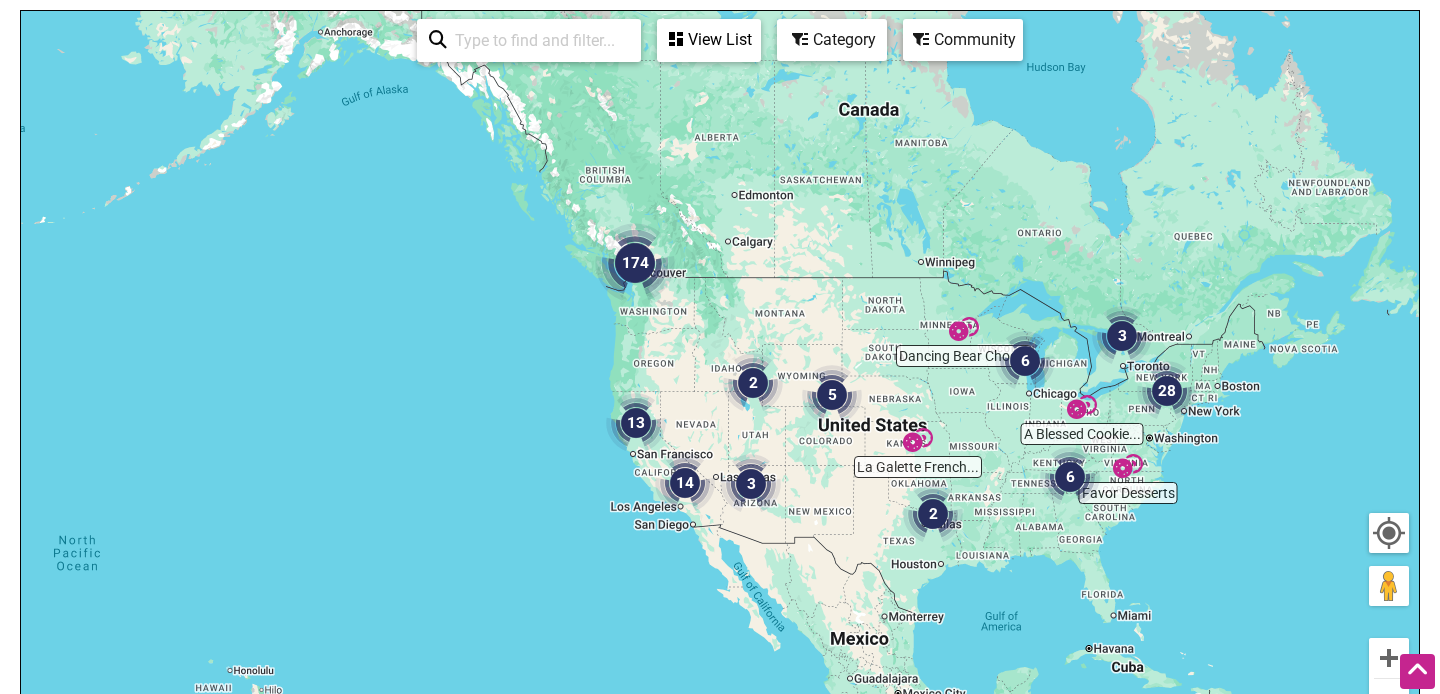 click on "View List" at bounding box center [709, 40] 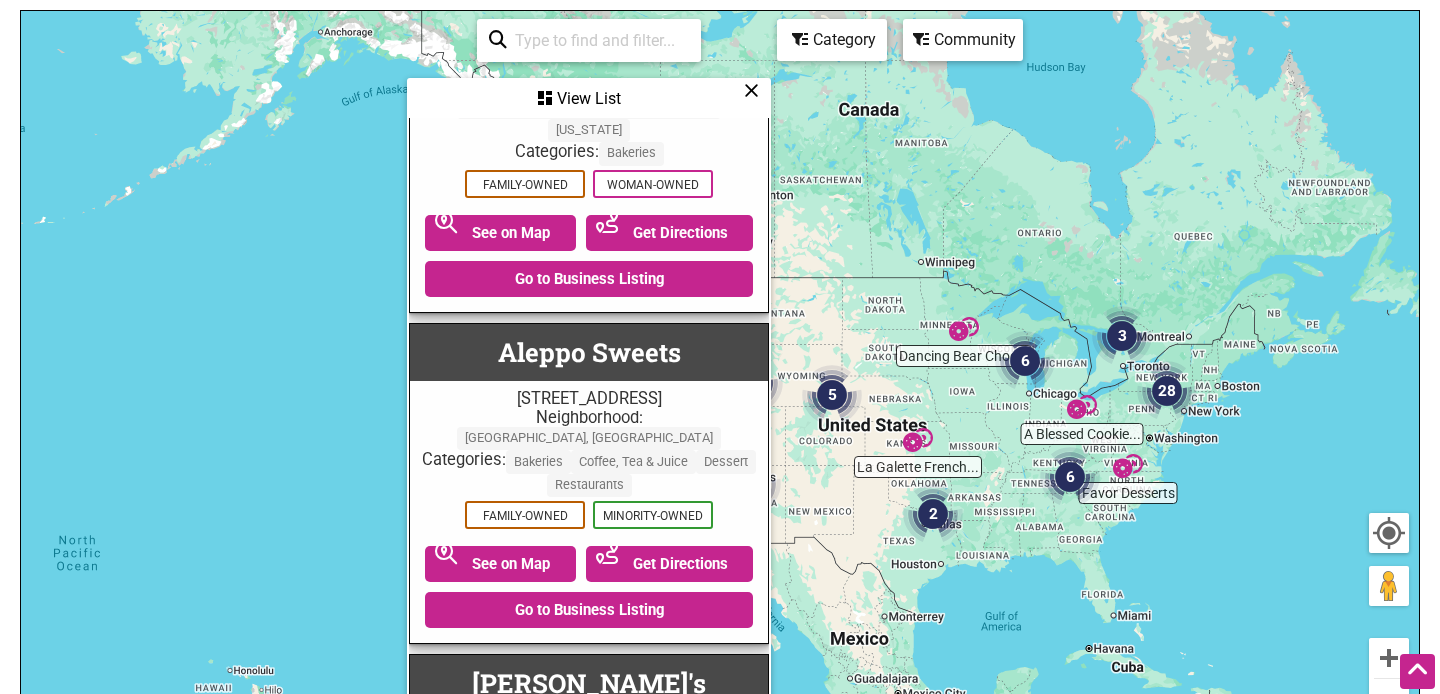 scroll, scrollTop: 839, scrollLeft: 0, axis: vertical 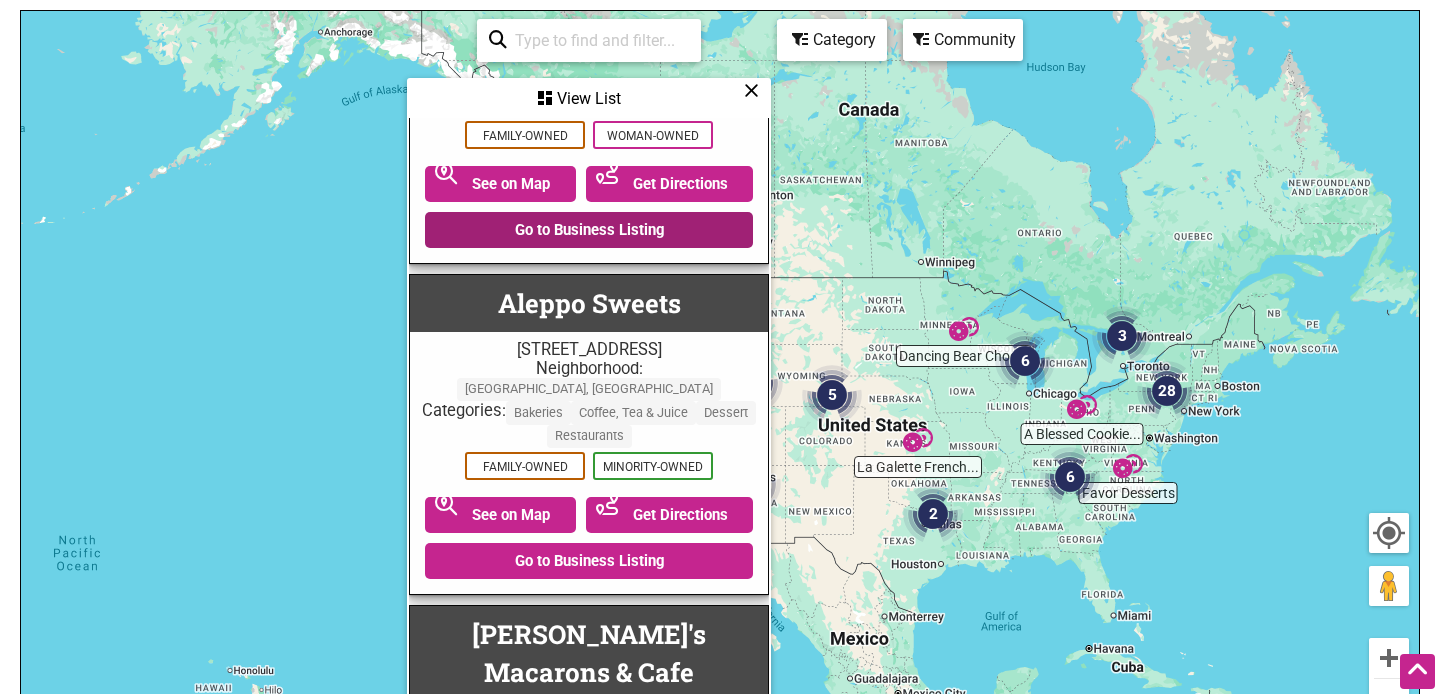 click on "Go to Business Listing" at bounding box center [589, 230] 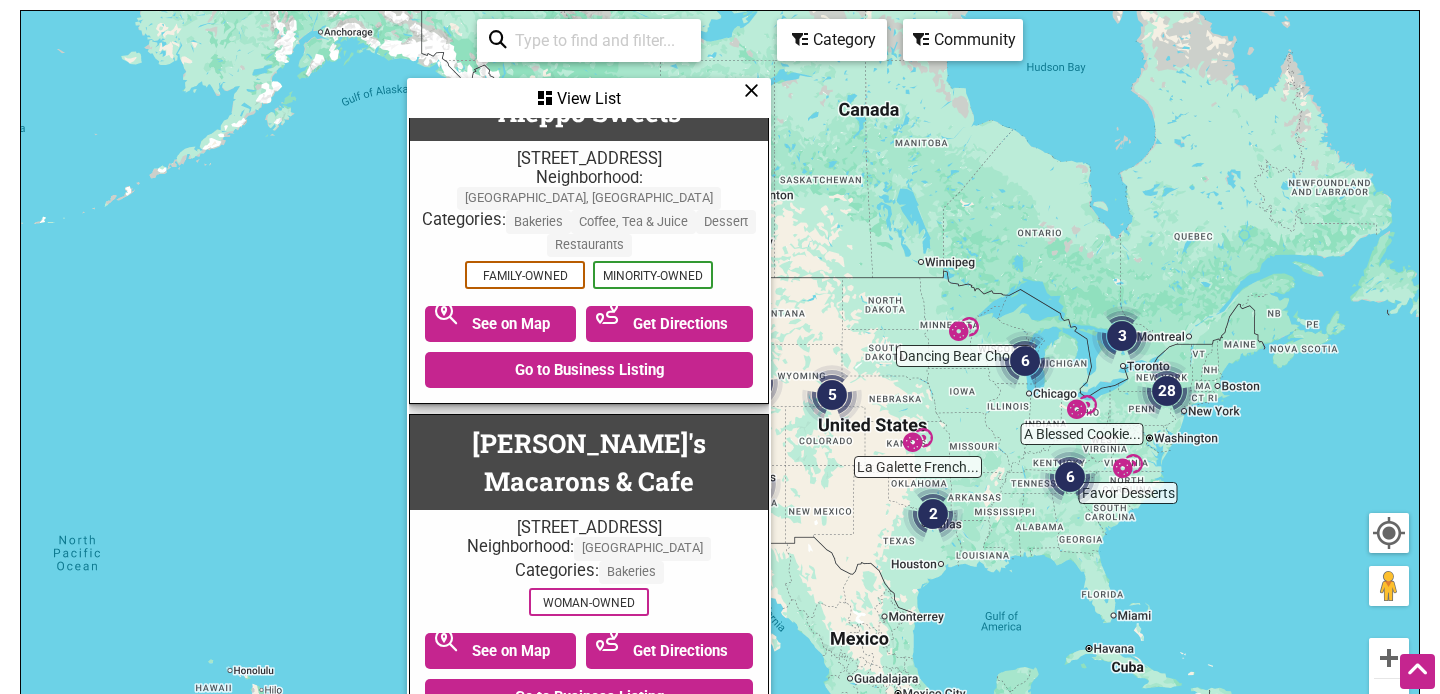 scroll, scrollTop: 1087, scrollLeft: 0, axis: vertical 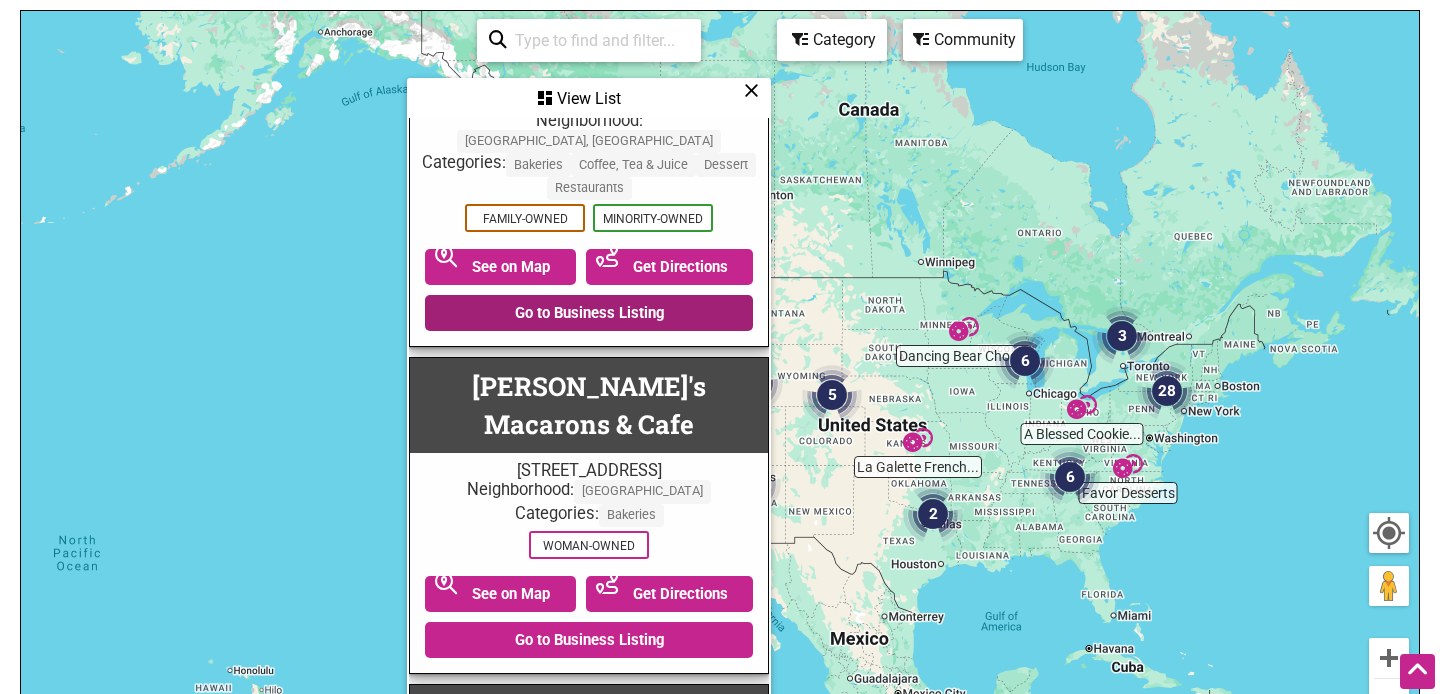 click on "Go to Business Listing" at bounding box center [589, 313] 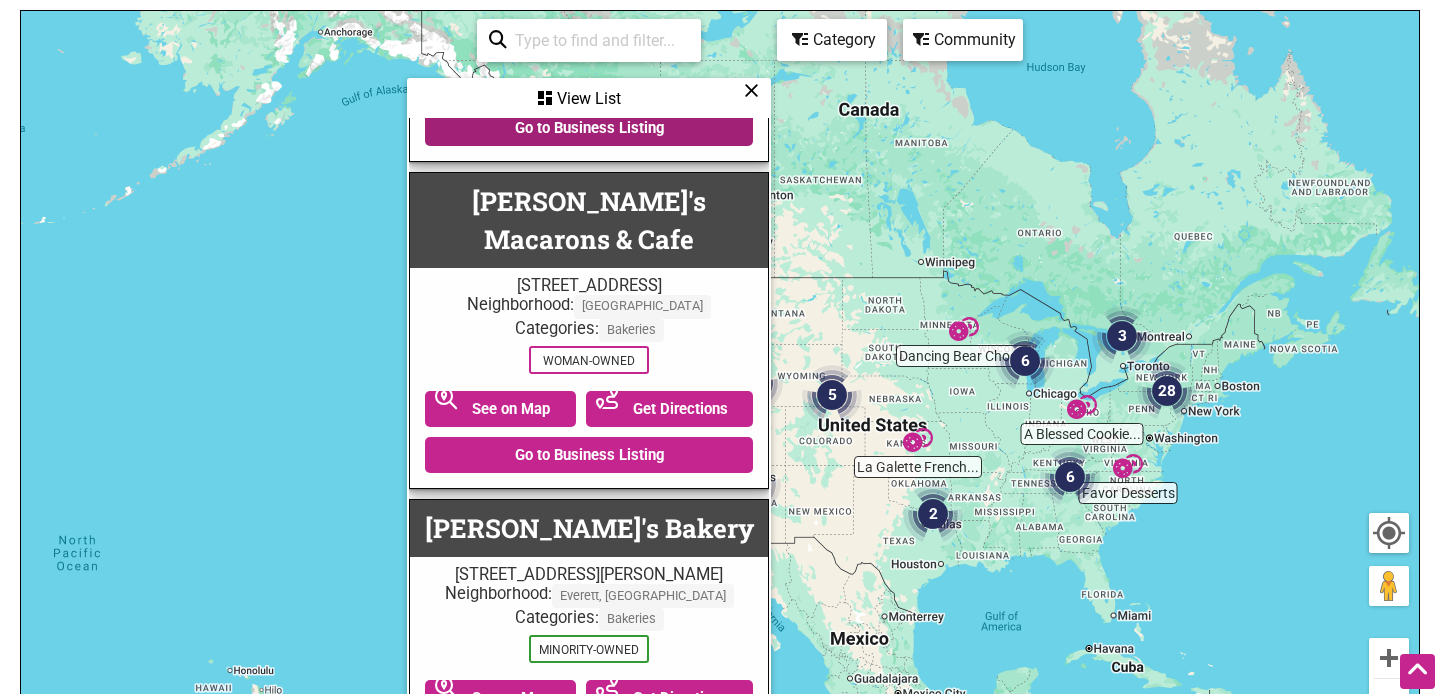 scroll, scrollTop: 1419, scrollLeft: 0, axis: vertical 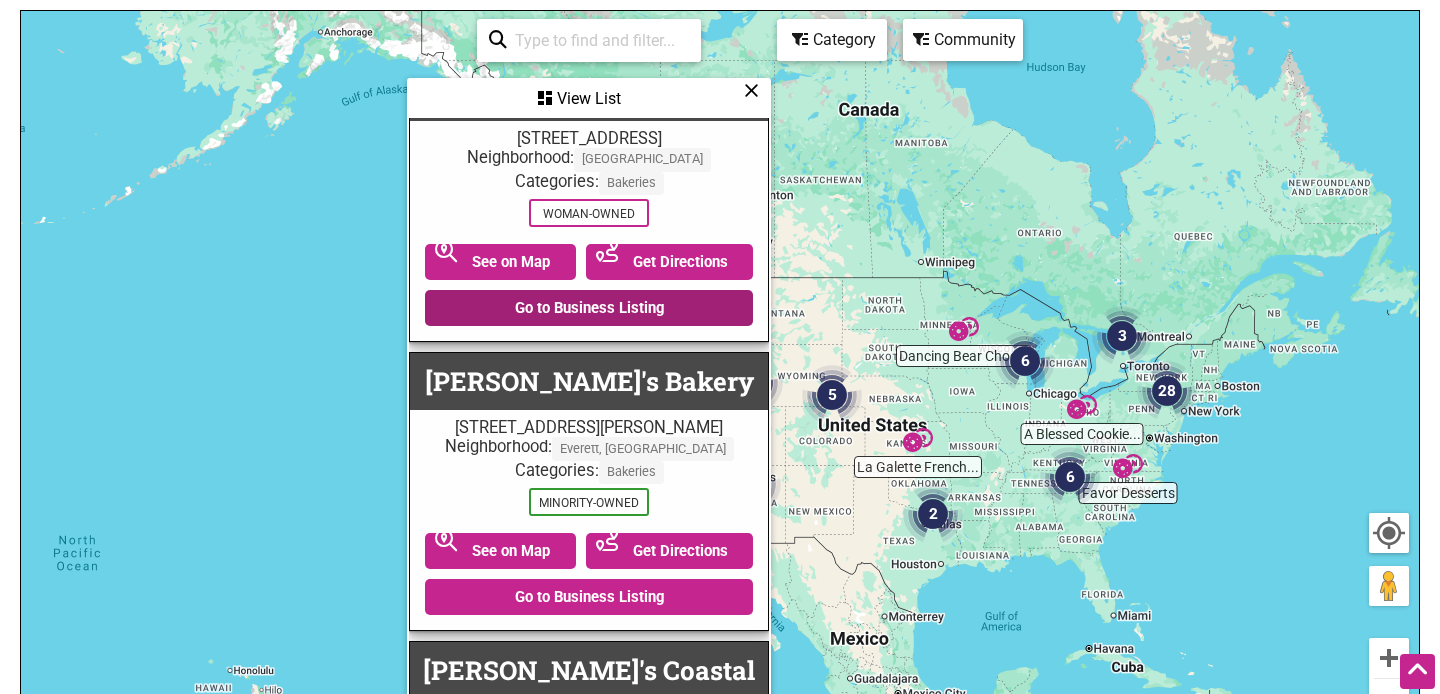 click on "Go to Business Listing" at bounding box center [589, 308] 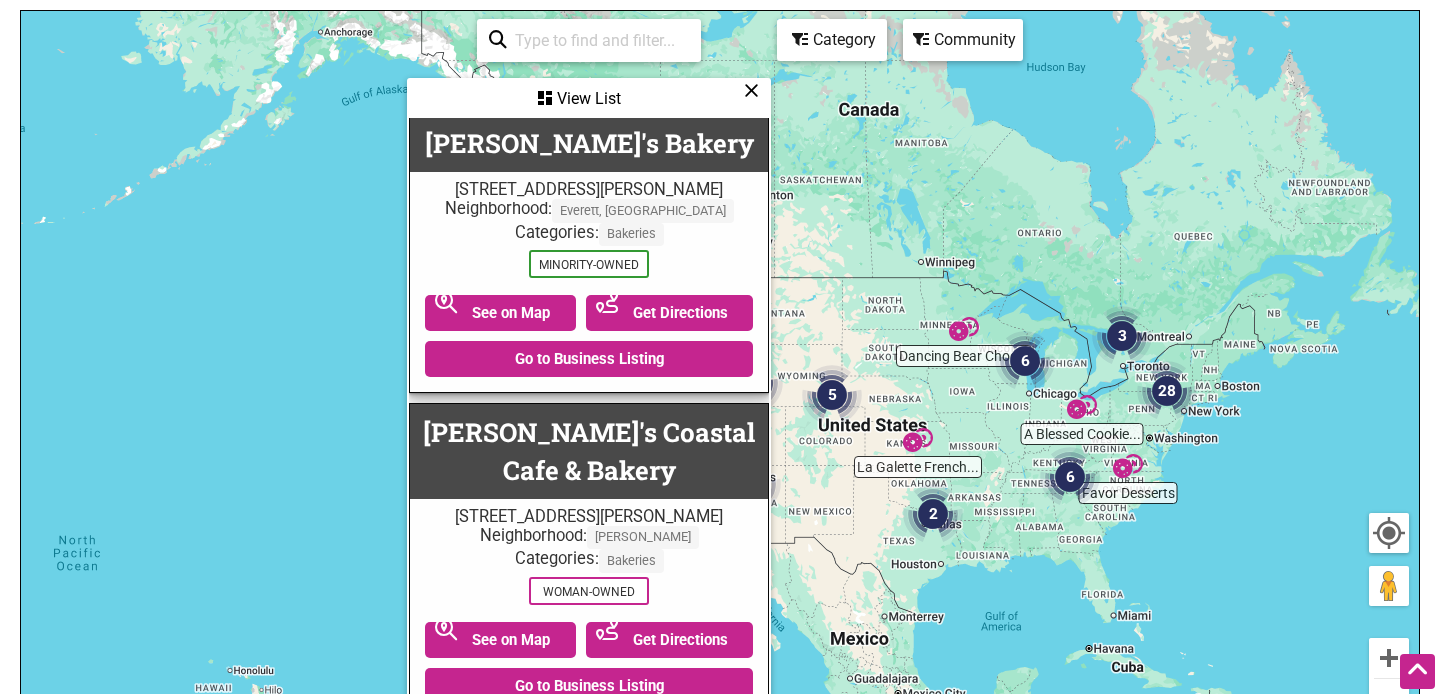 scroll, scrollTop: 1661, scrollLeft: 0, axis: vertical 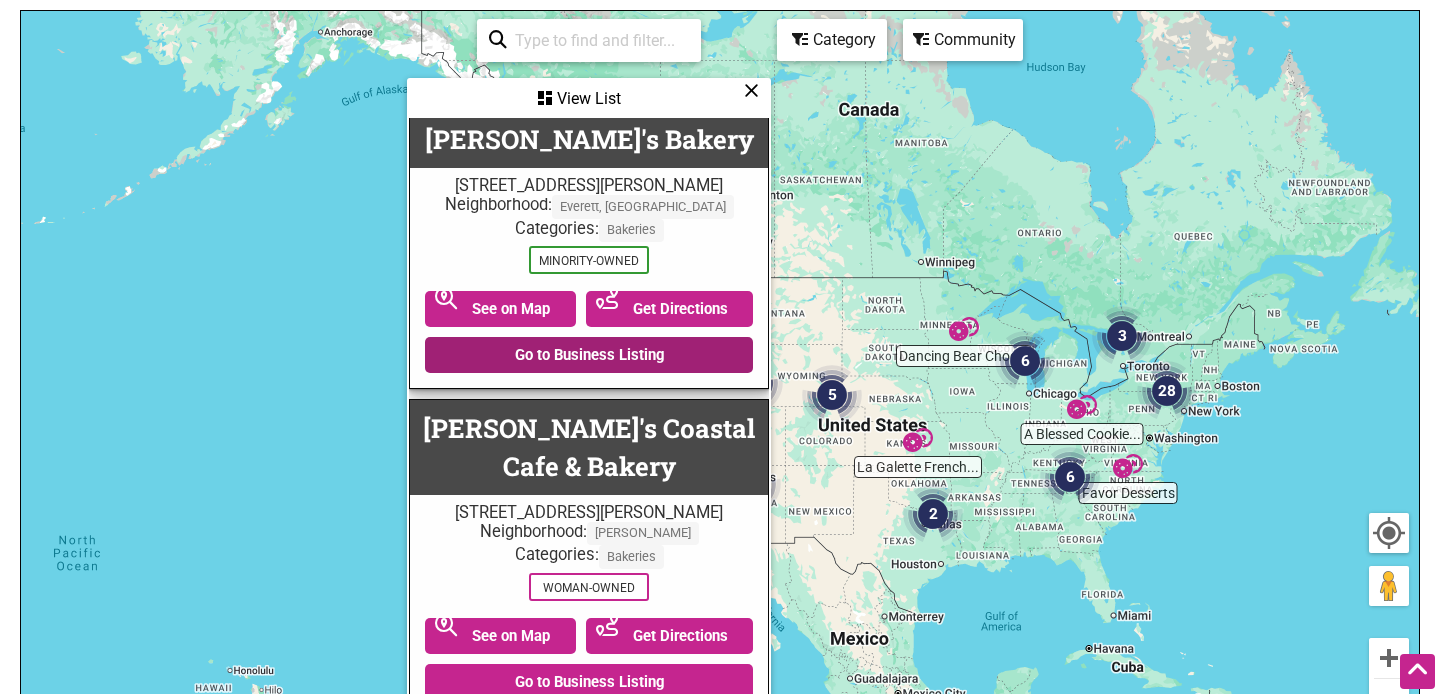 click on "Go to Business Listing" at bounding box center [589, 355] 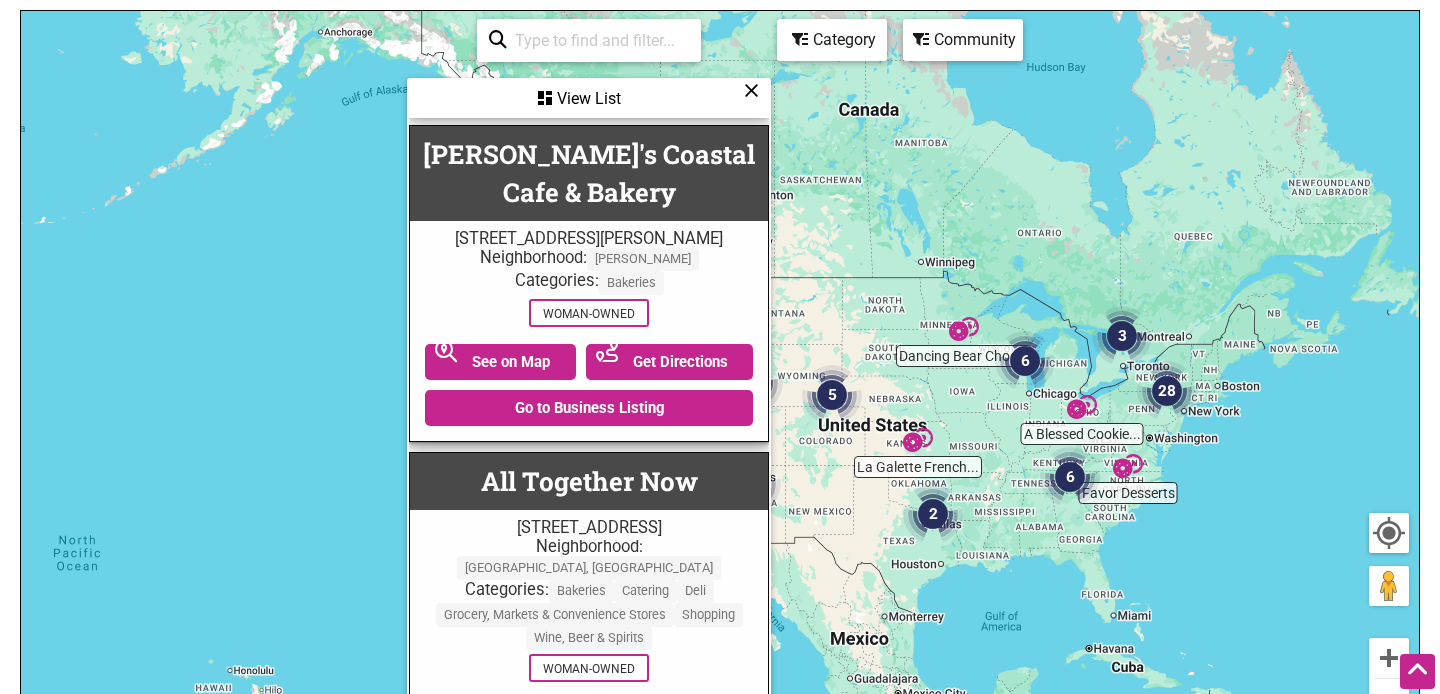 scroll, scrollTop: 1945, scrollLeft: 0, axis: vertical 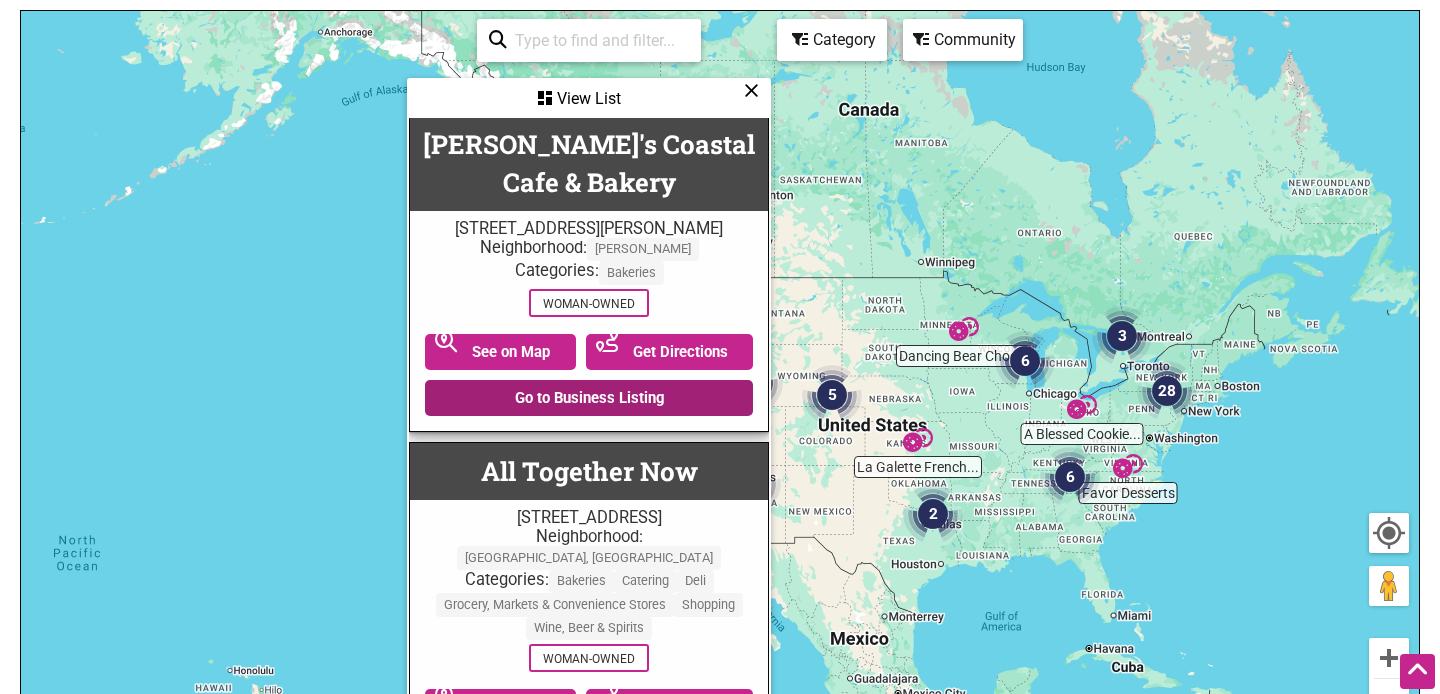 click on "Go to Business Listing" at bounding box center (589, 398) 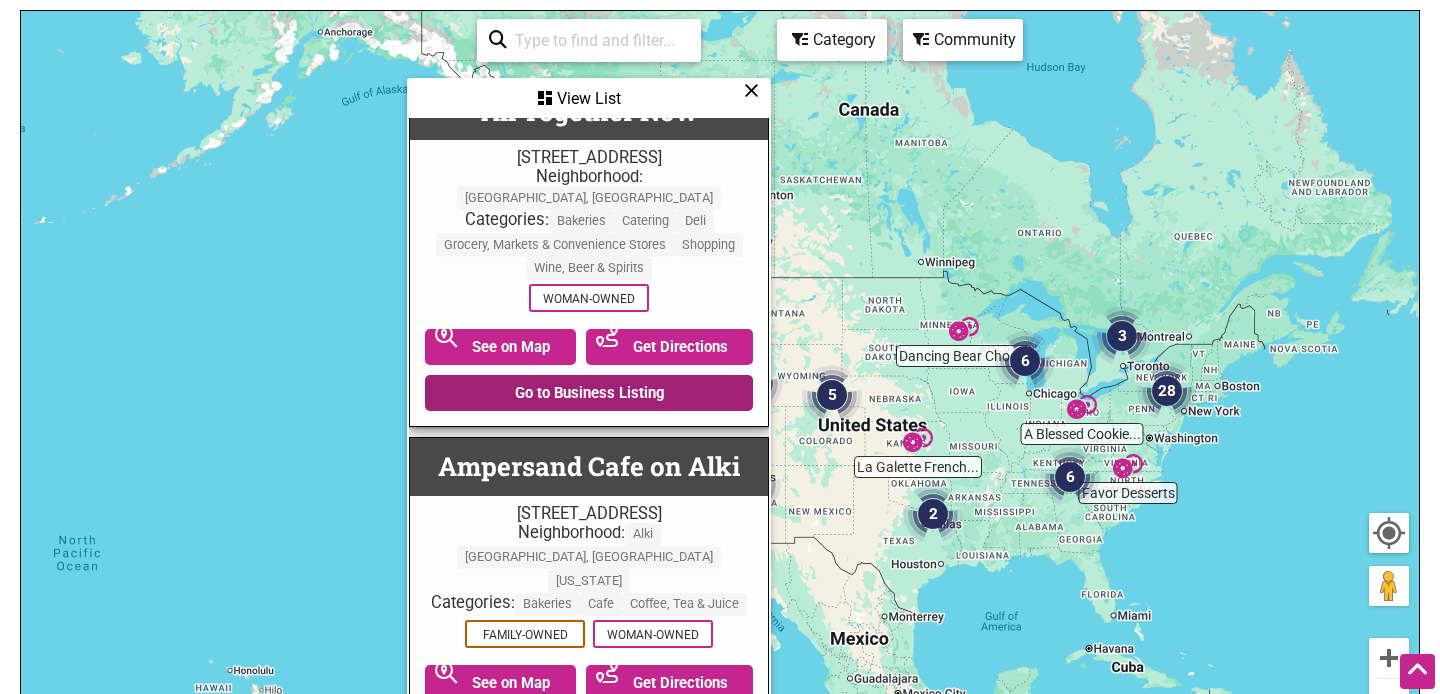 click on "Go to Business Listing" at bounding box center [589, 393] 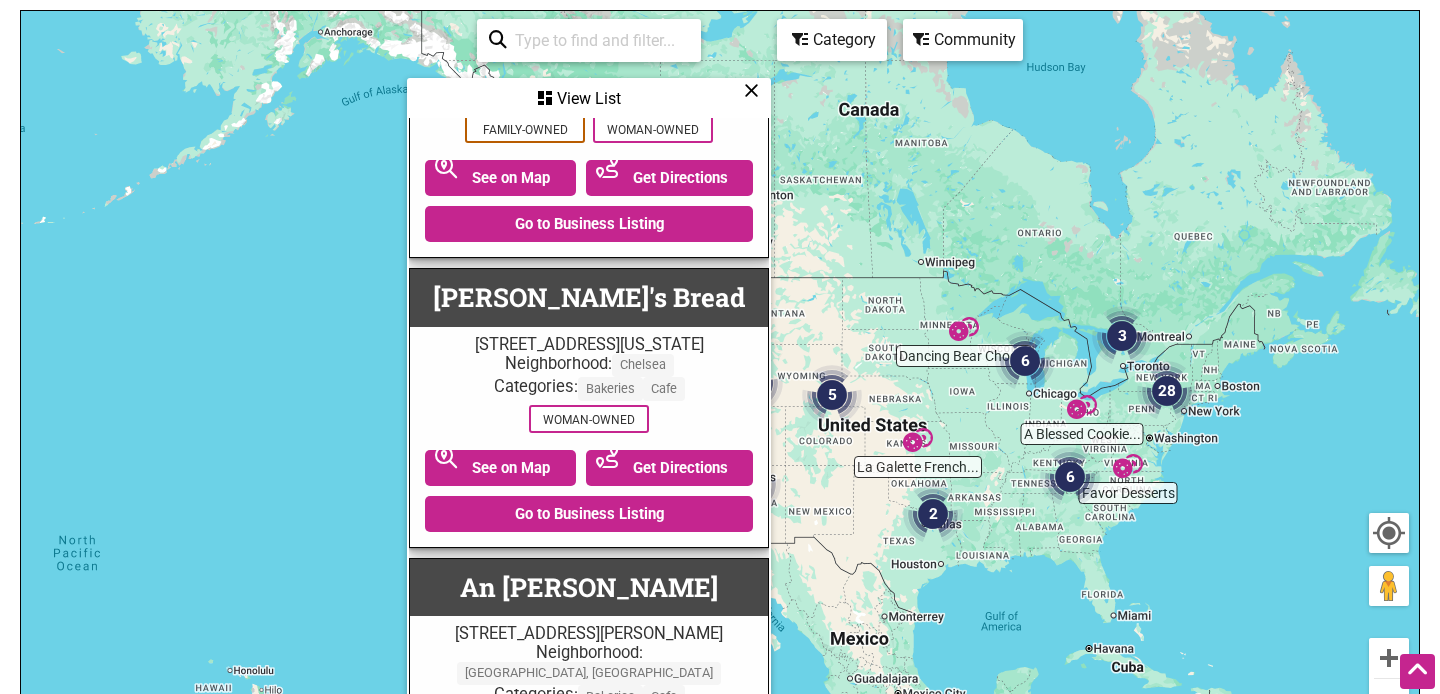 scroll, scrollTop: 2811, scrollLeft: 0, axis: vertical 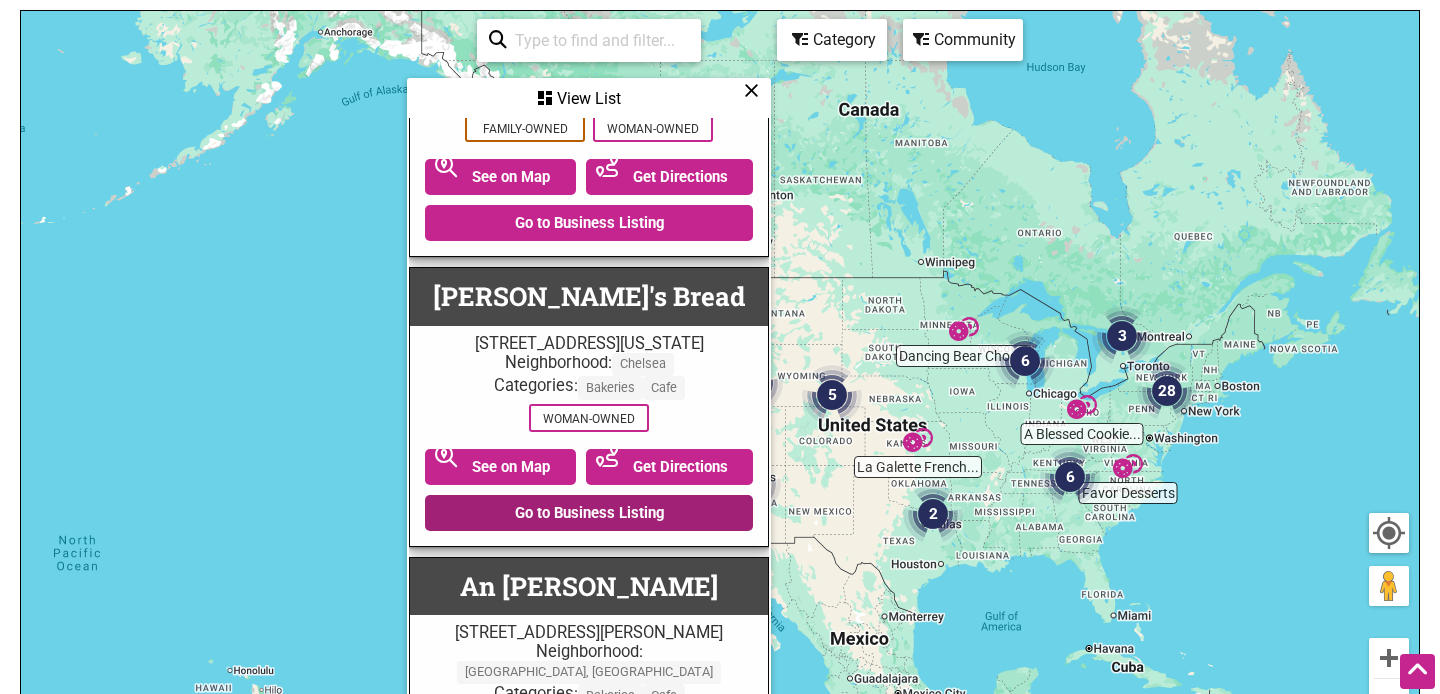 click on "Go to Business Listing" at bounding box center (589, 513) 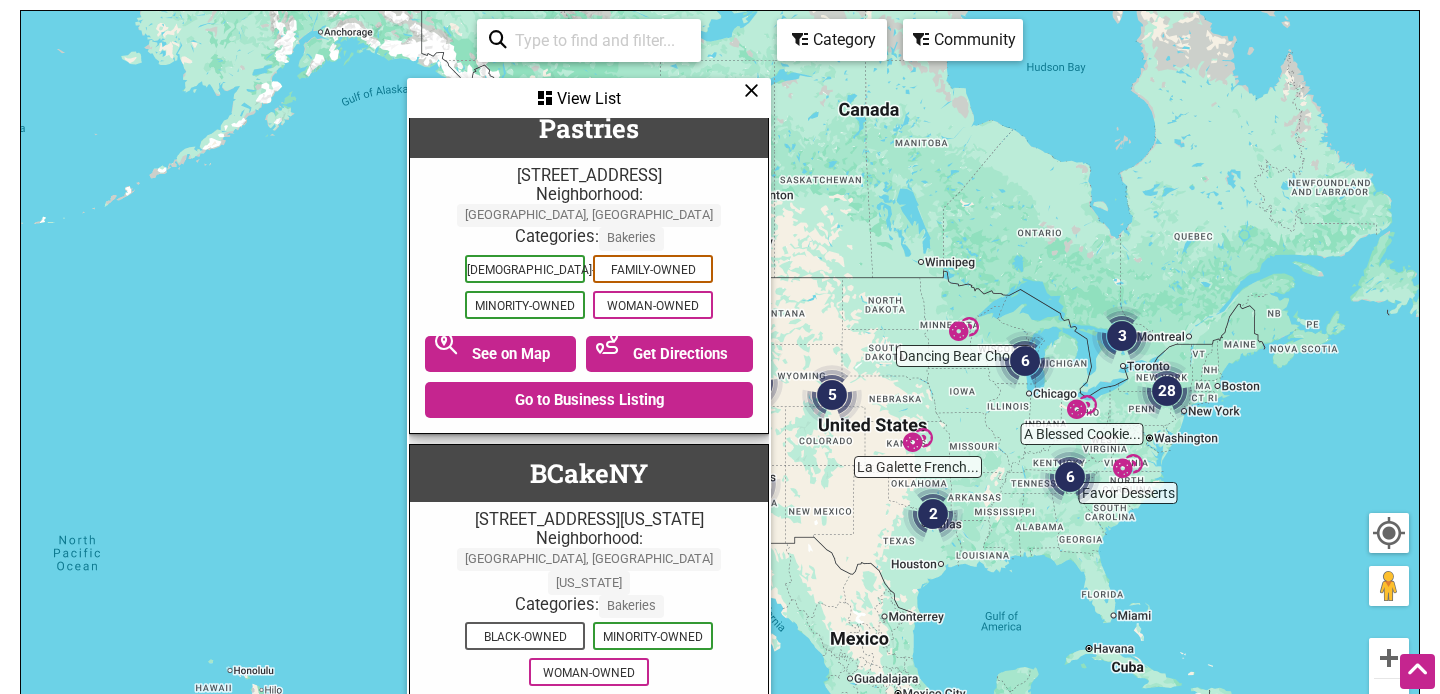 scroll, scrollTop: 4283, scrollLeft: 0, axis: vertical 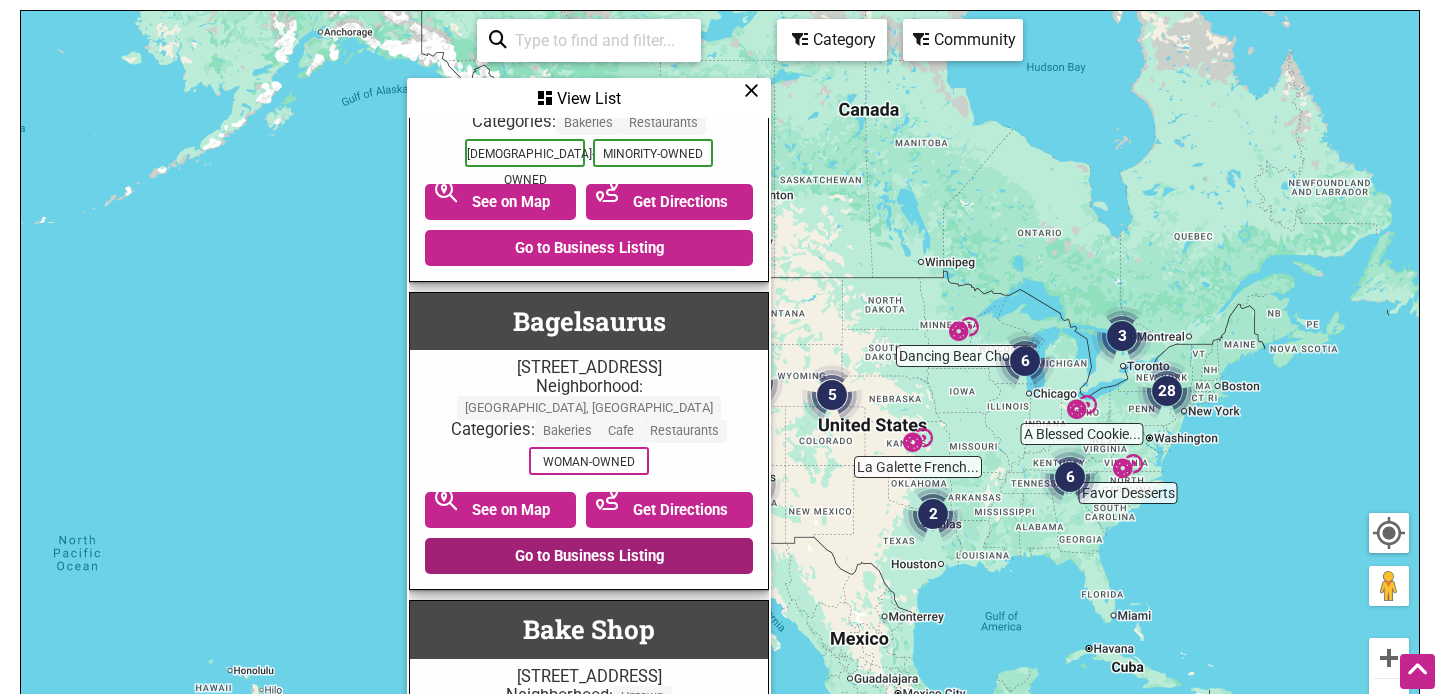 click on "Go to Business Listing" at bounding box center [589, 556] 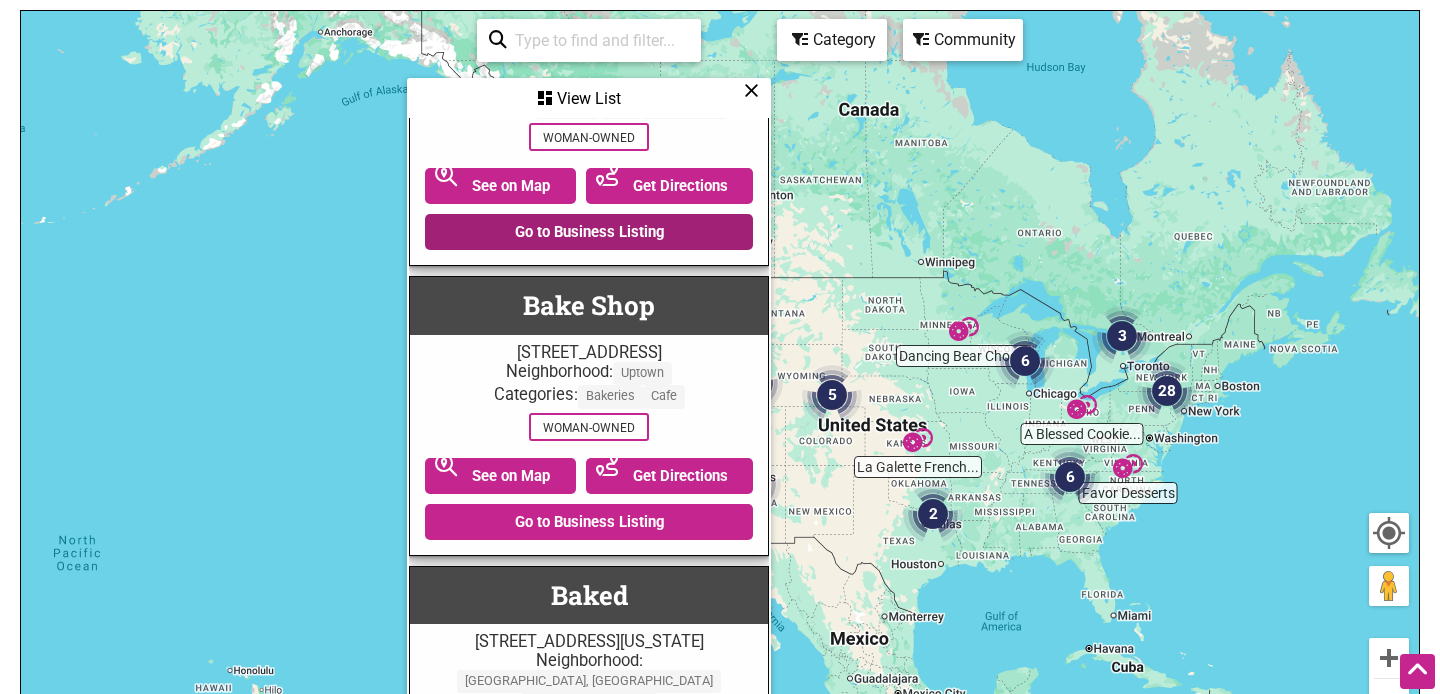 scroll, scrollTop: 5734, scrollLeft: 0, axis: vertical 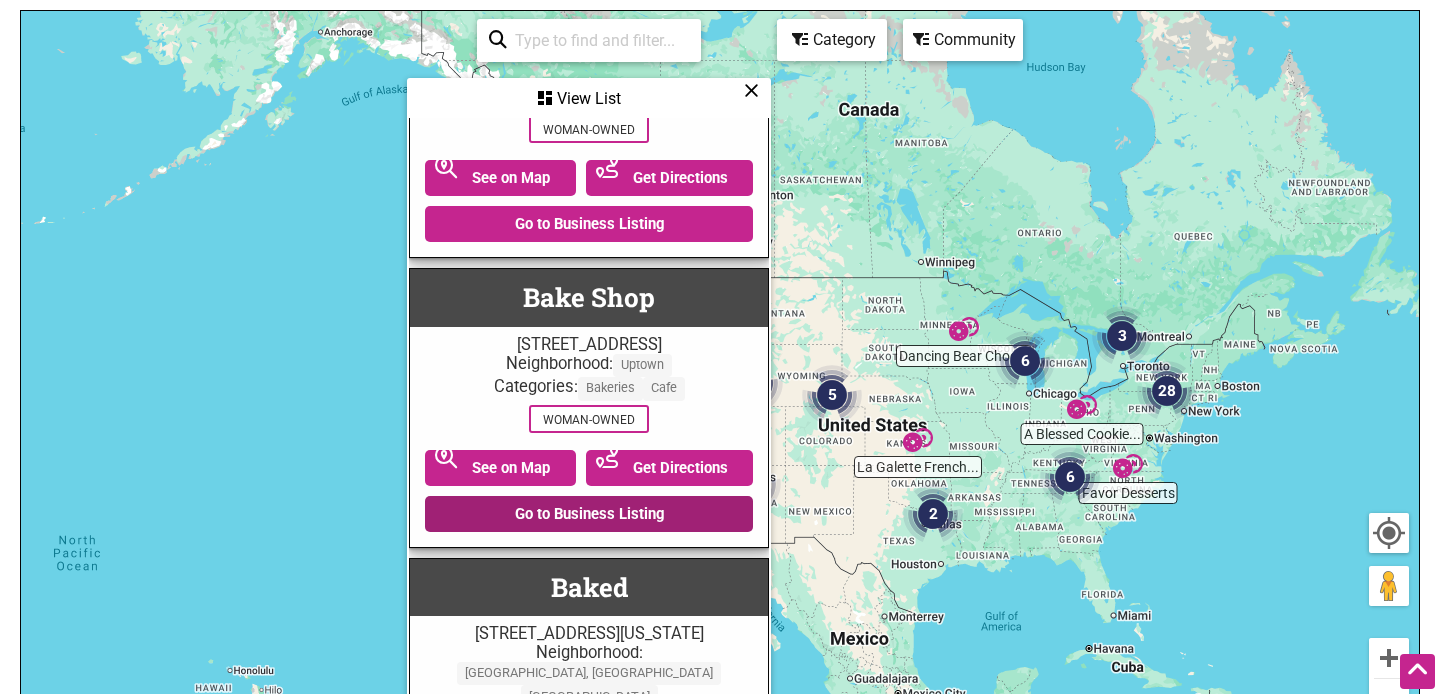 click on "Go to Business Listing" at bounding box center (589, 514) 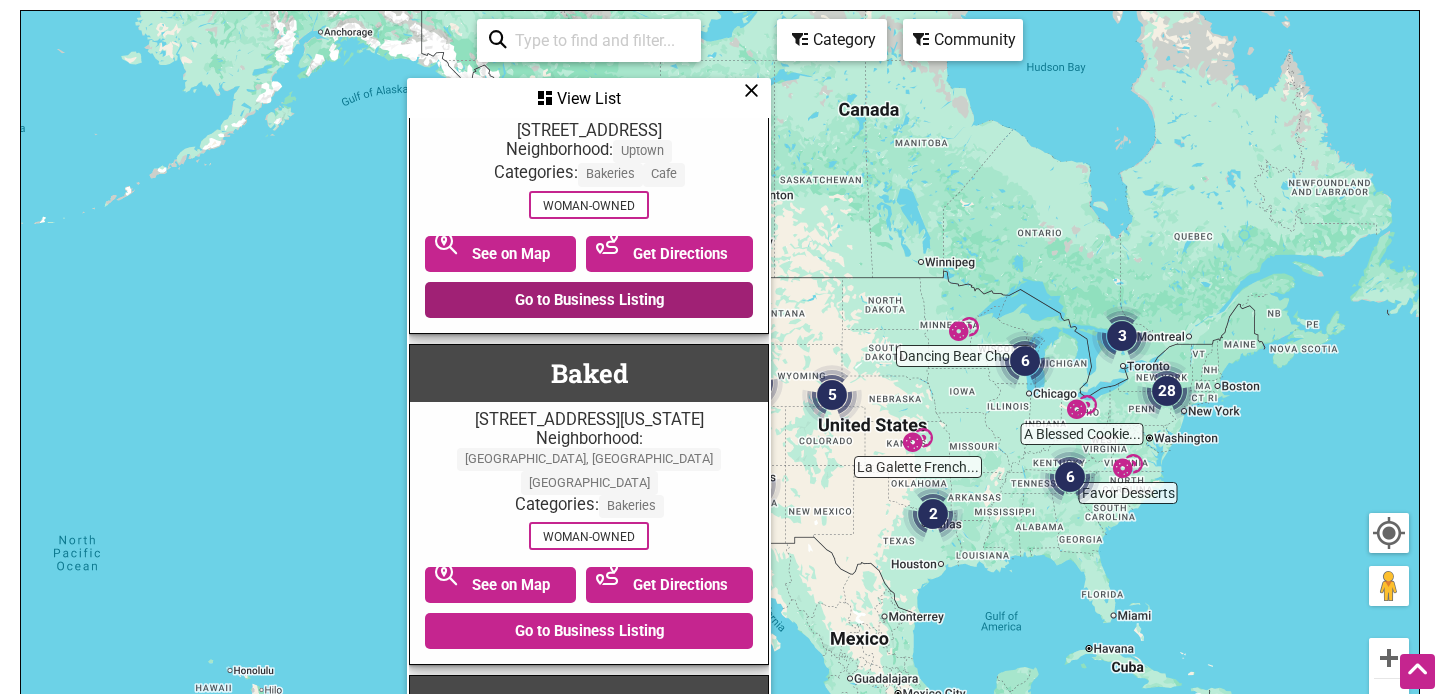 scroll, scrollTop: 5954, scrollLeft: 0, axis: vertical 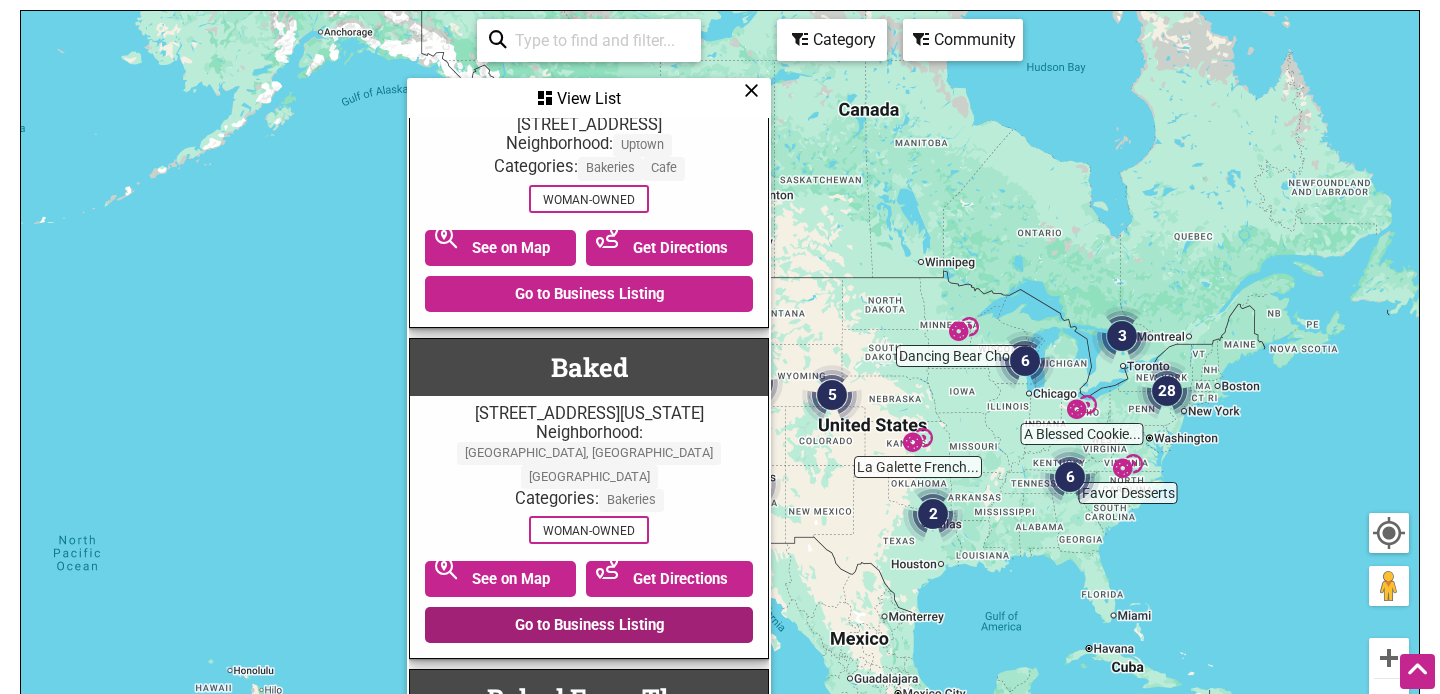 click on "Go to Business Listing" at bounding box center [589, 625] 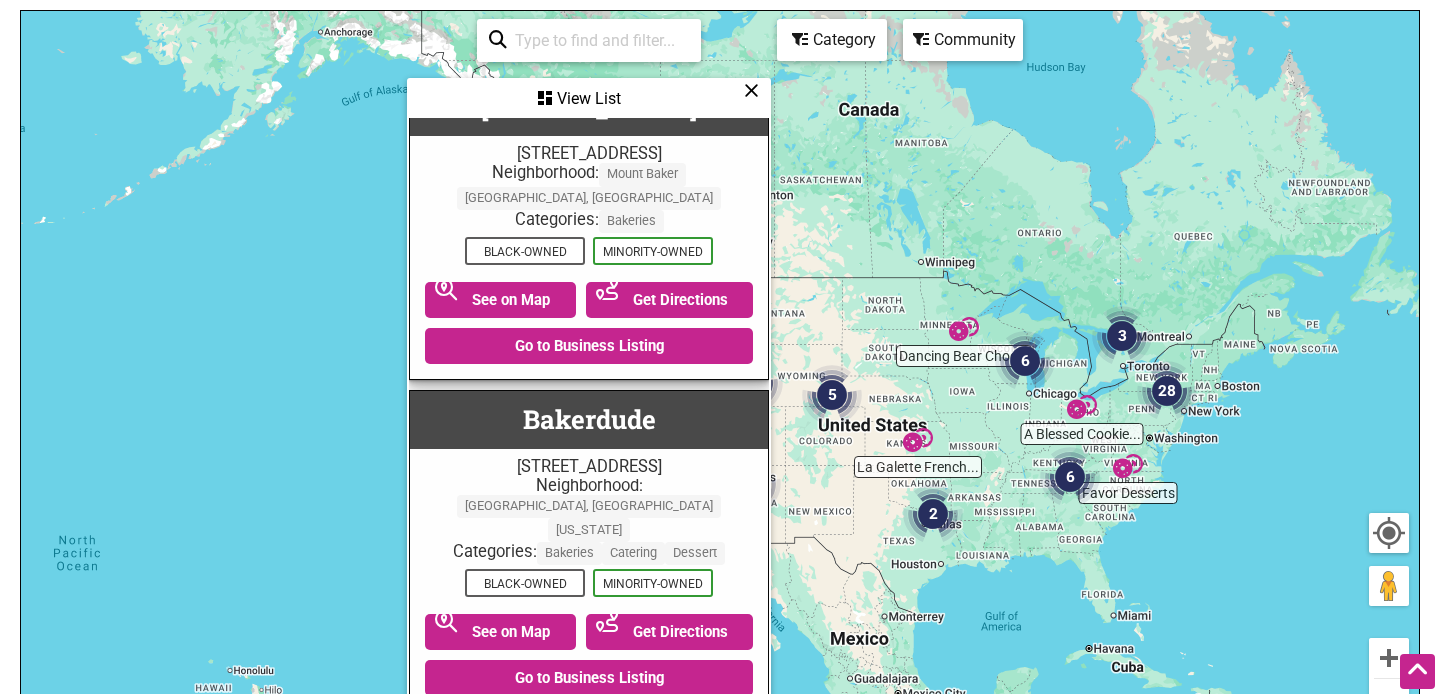 scroll, scrollTop: 6584, scrollLeft: 0, axis: vertical 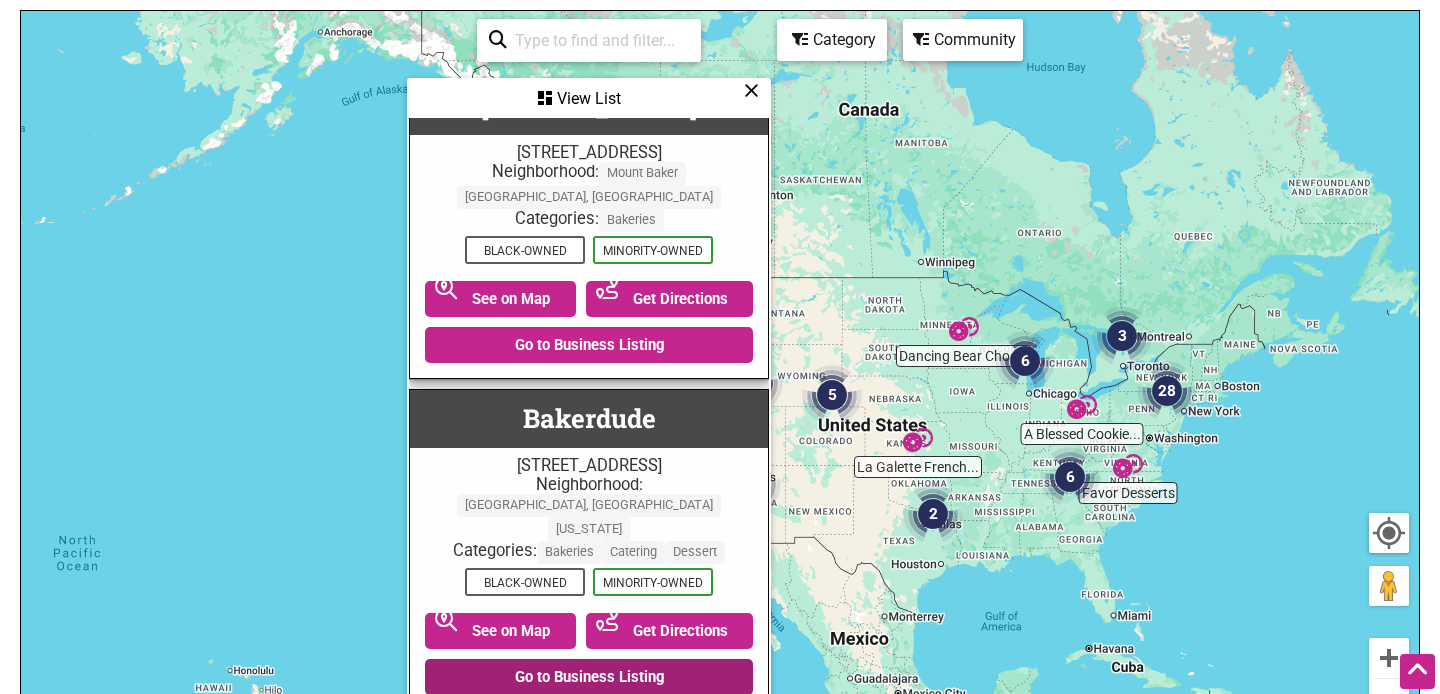 click on "Go to Business Listing" at bounding box center (589, 677) 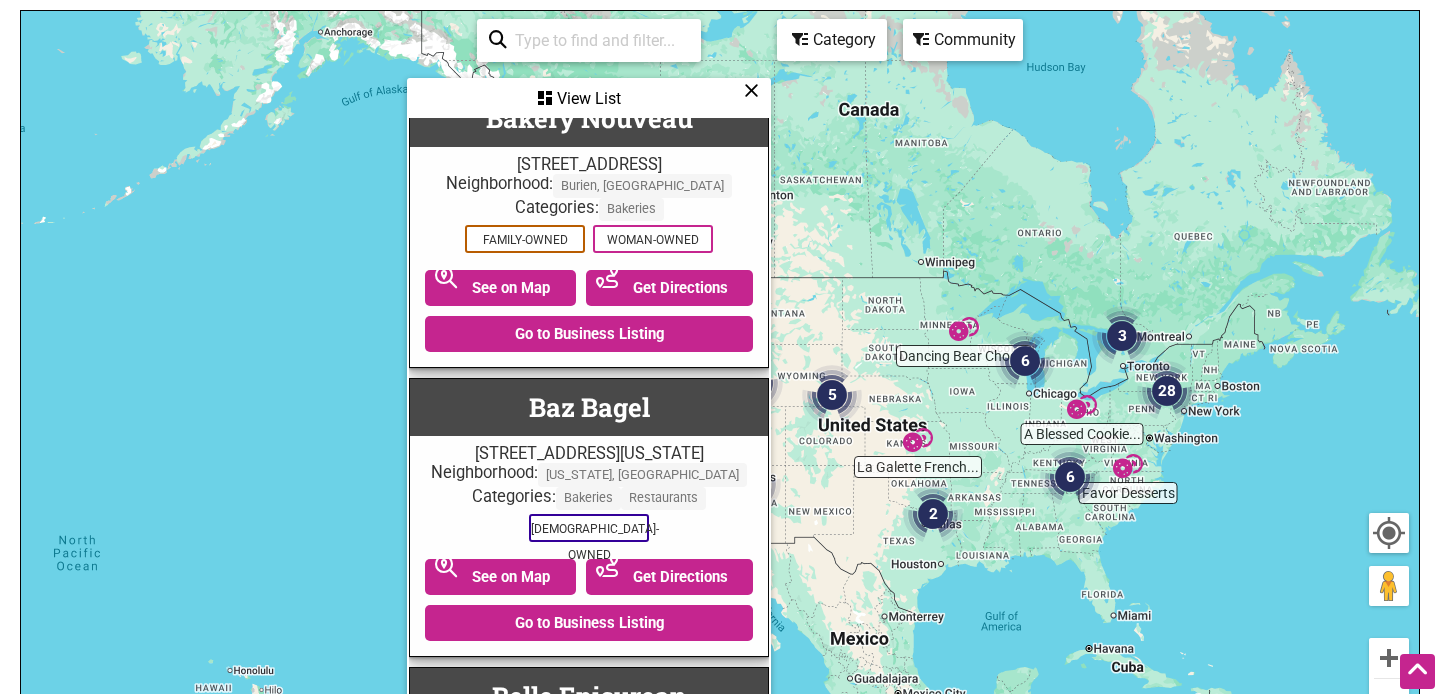 scroll, scrollTop: 7800, scrollLeft: 0, axis: vertical 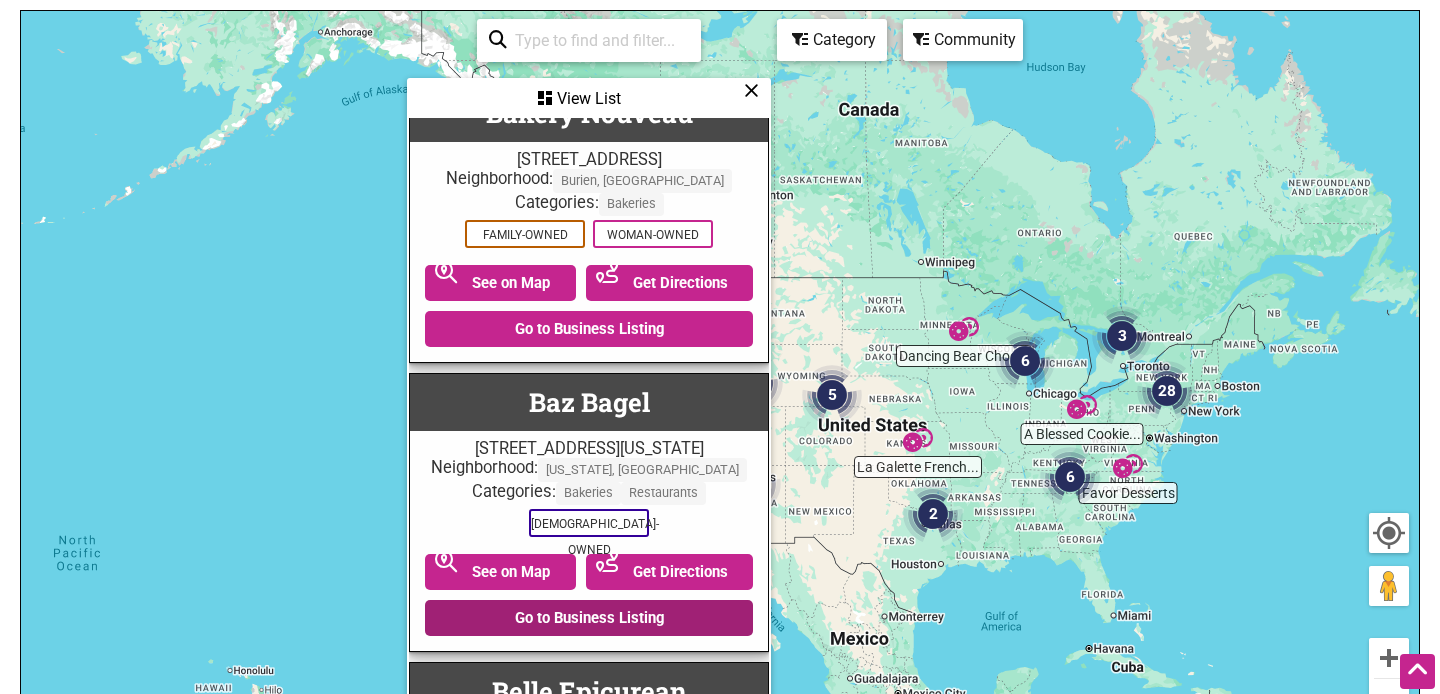 click on "Go to Business Listing" at bounding box center [589, 618] 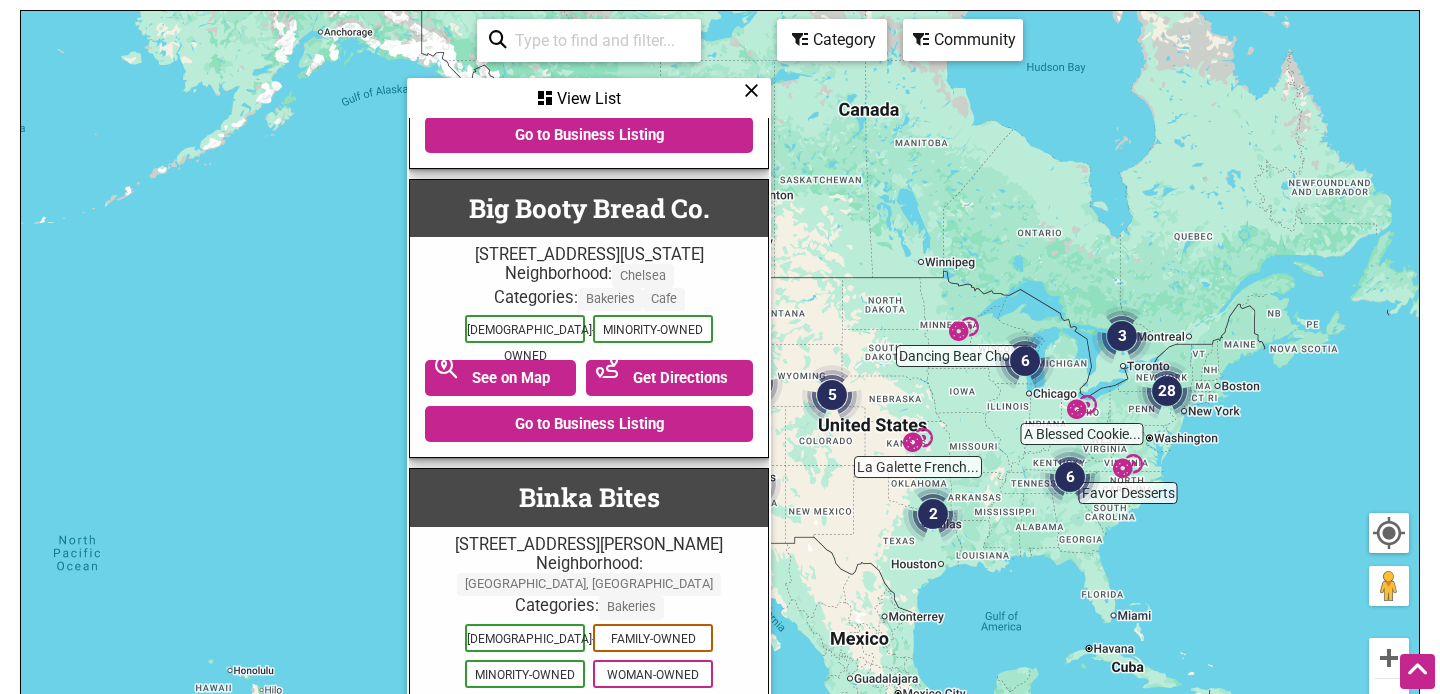 scroll, scrollTop: 8972, scrollLeft: 0, axis: vertical 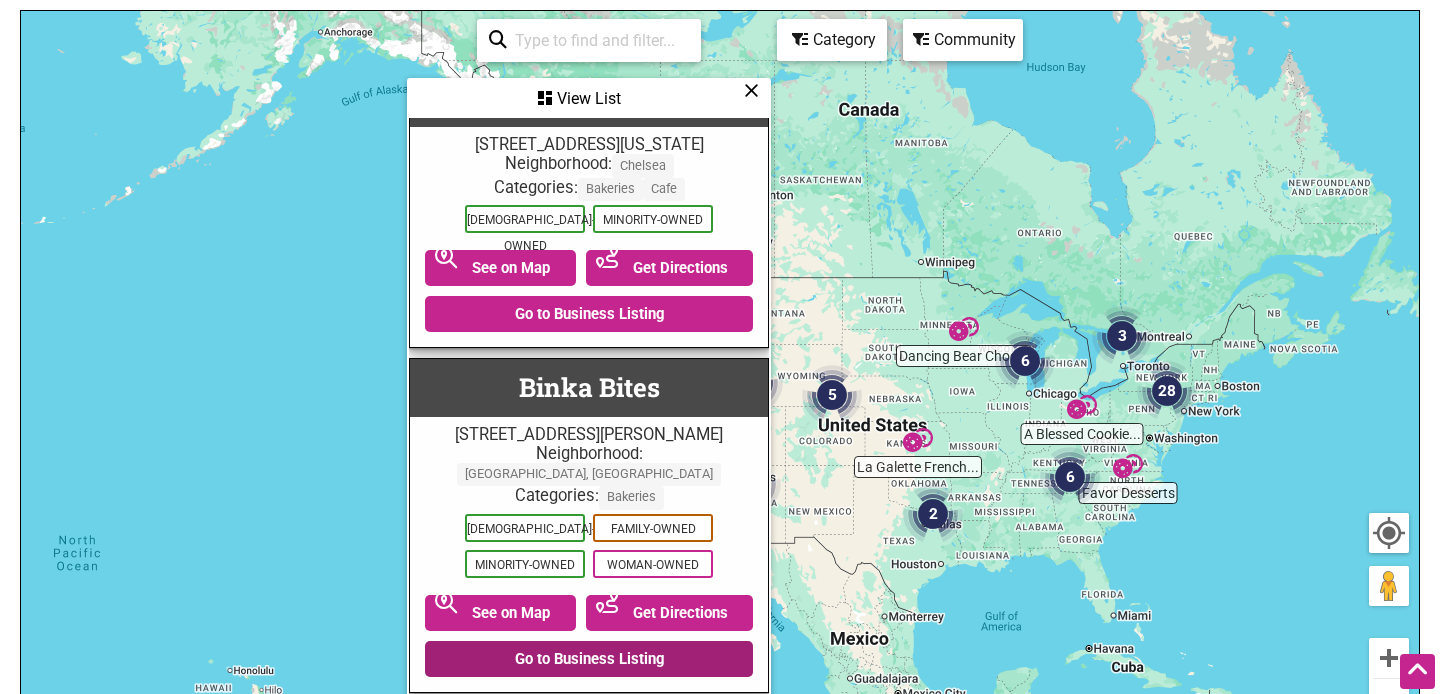 click on "Go to Business Listing" at bounding box center (589, 659) 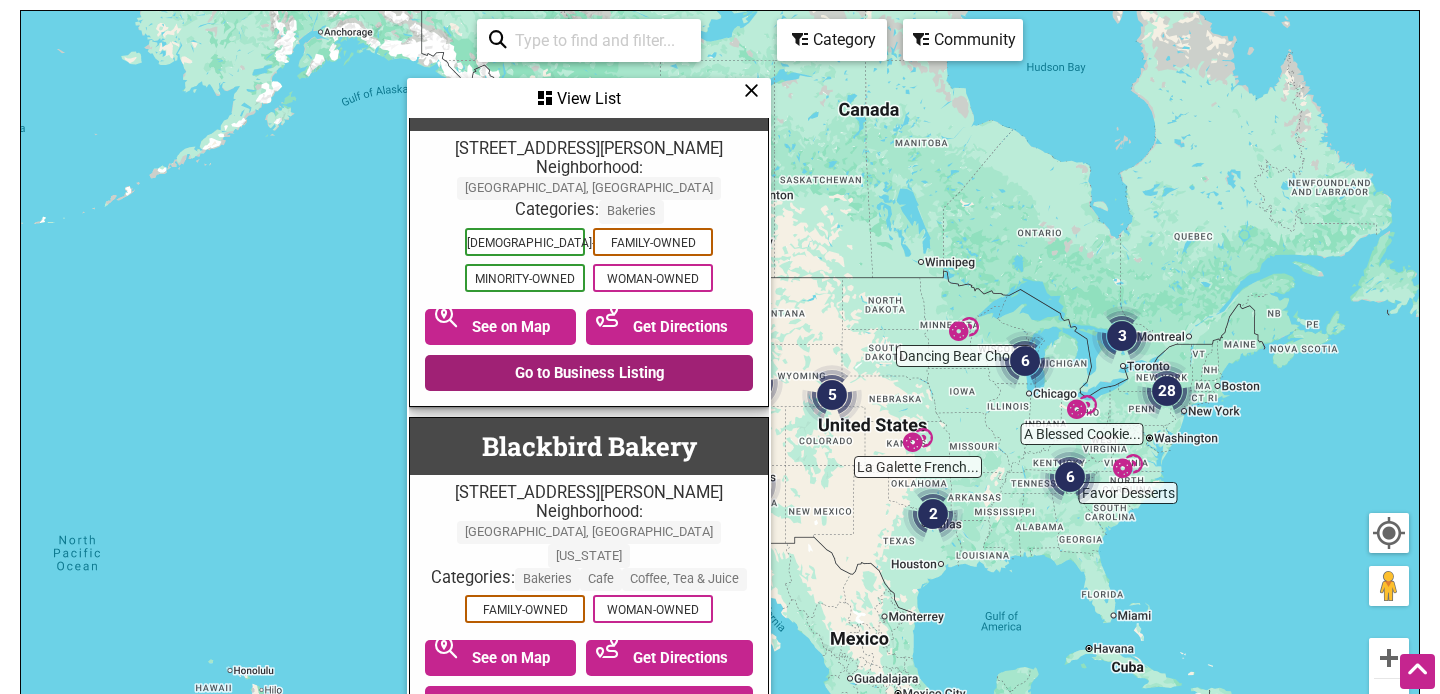 scroll, scrollTop: 9394, scrollLeft: 0, axis: vertical 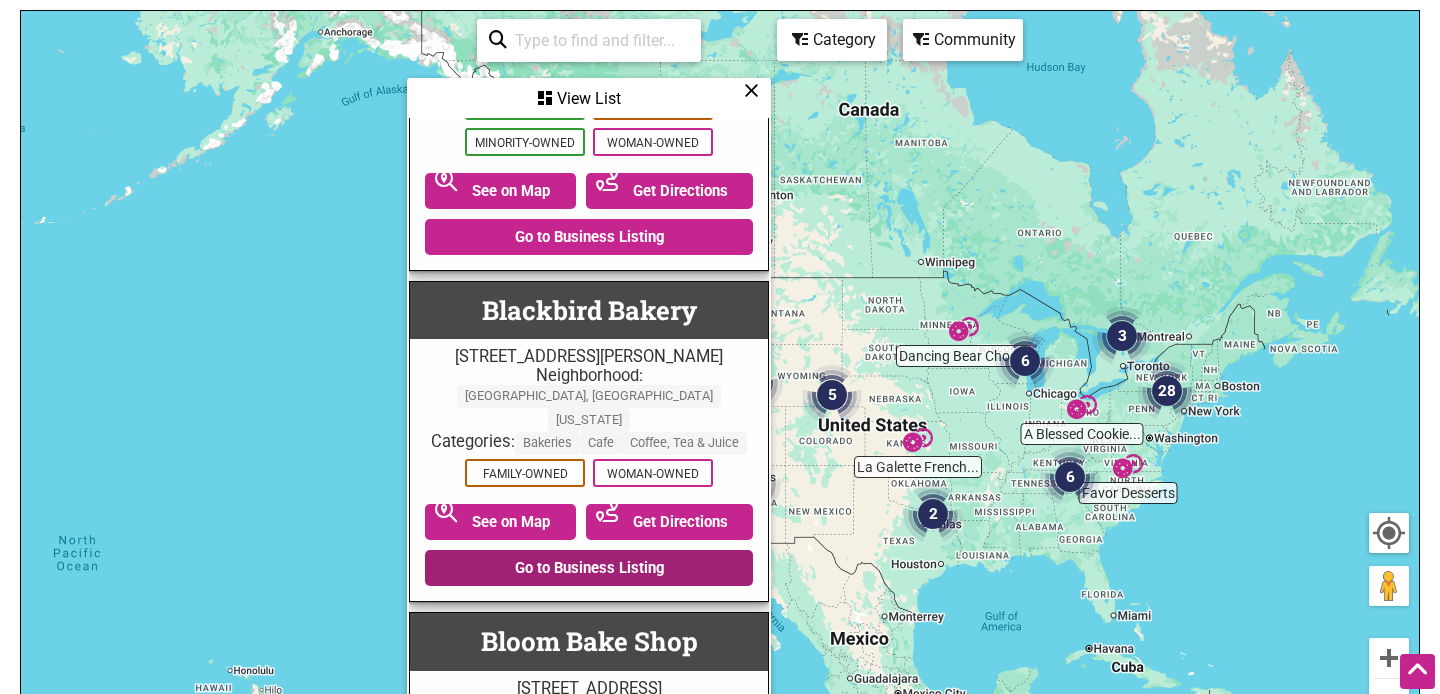 click on "Go to Business Listing" at bounding box center [589, 568] 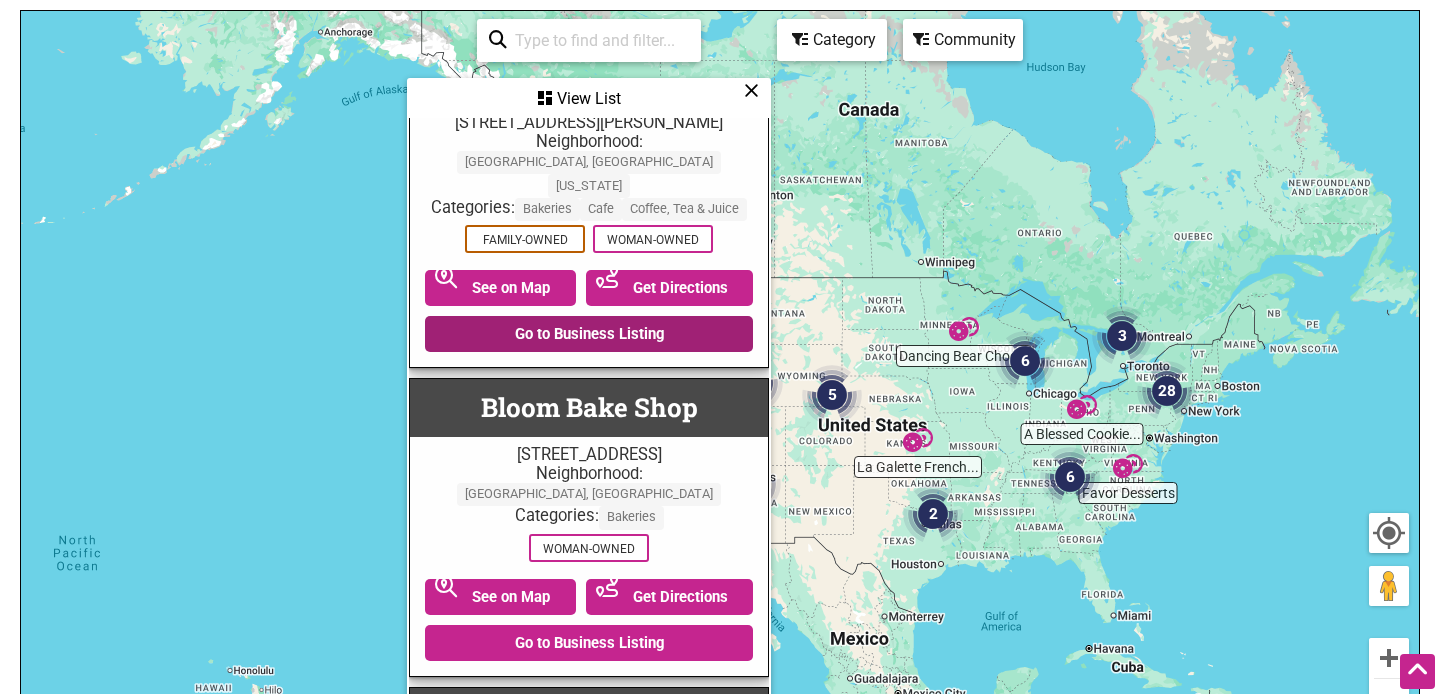 scroll, scrollTop: 9630, scrollLeft: 0, axis: vertical 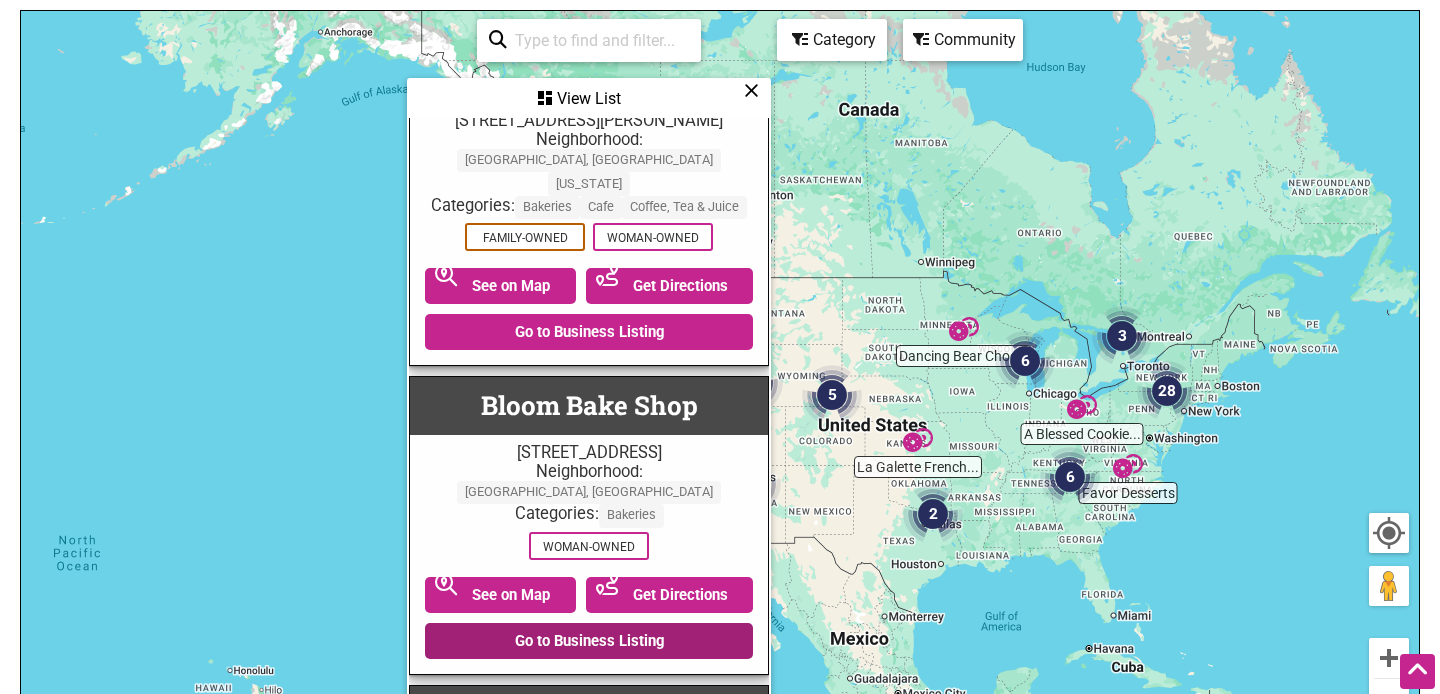 click on "Go to Business Listing" at bounding box center (589, 641) 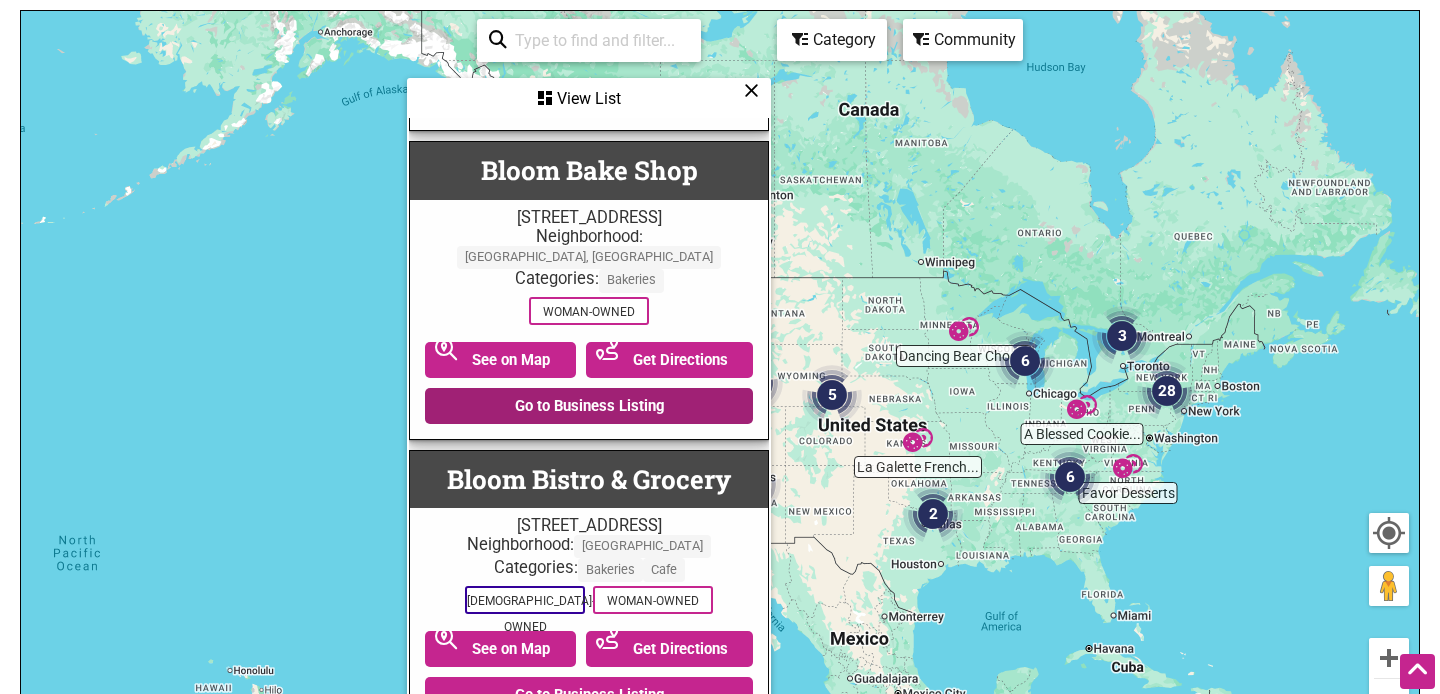 scroll, scrollTop: 9866, scrollLeft: 0, axis: vertical 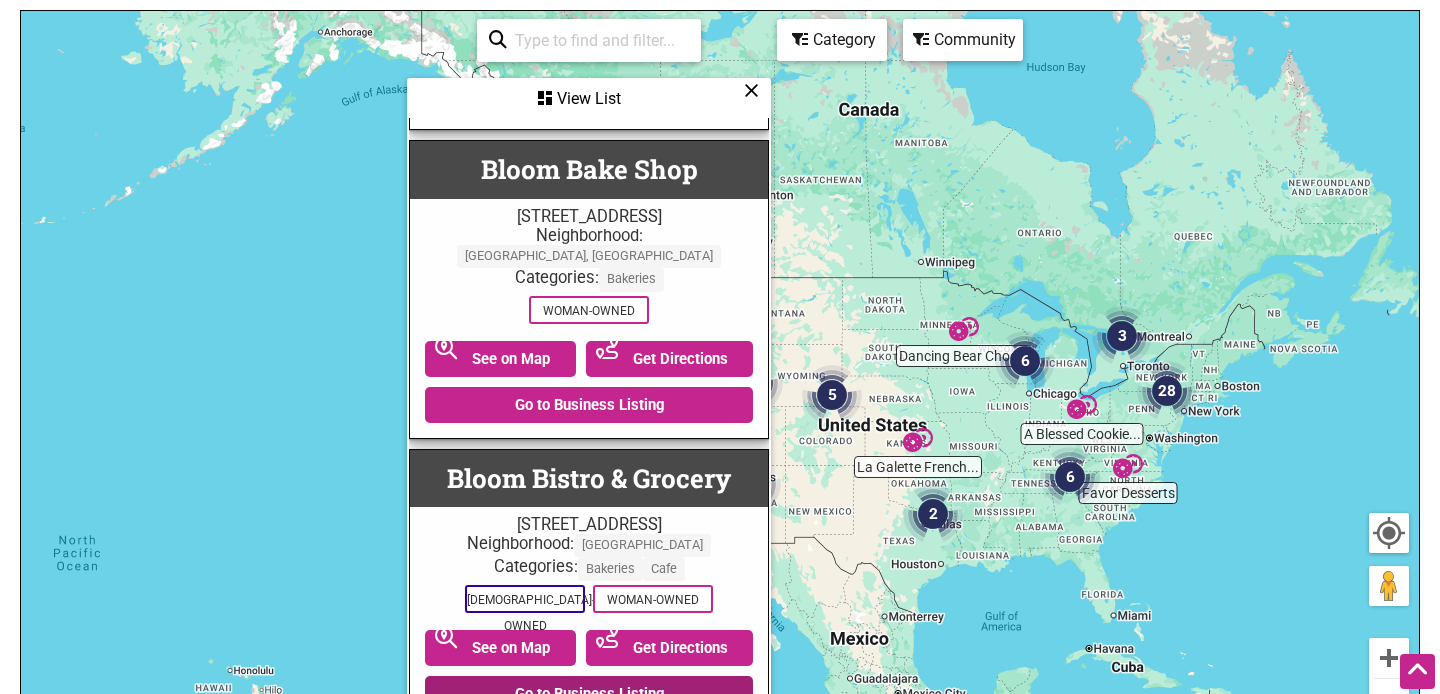 click on "Go to Business Listing" at bounding box center [589, 694] 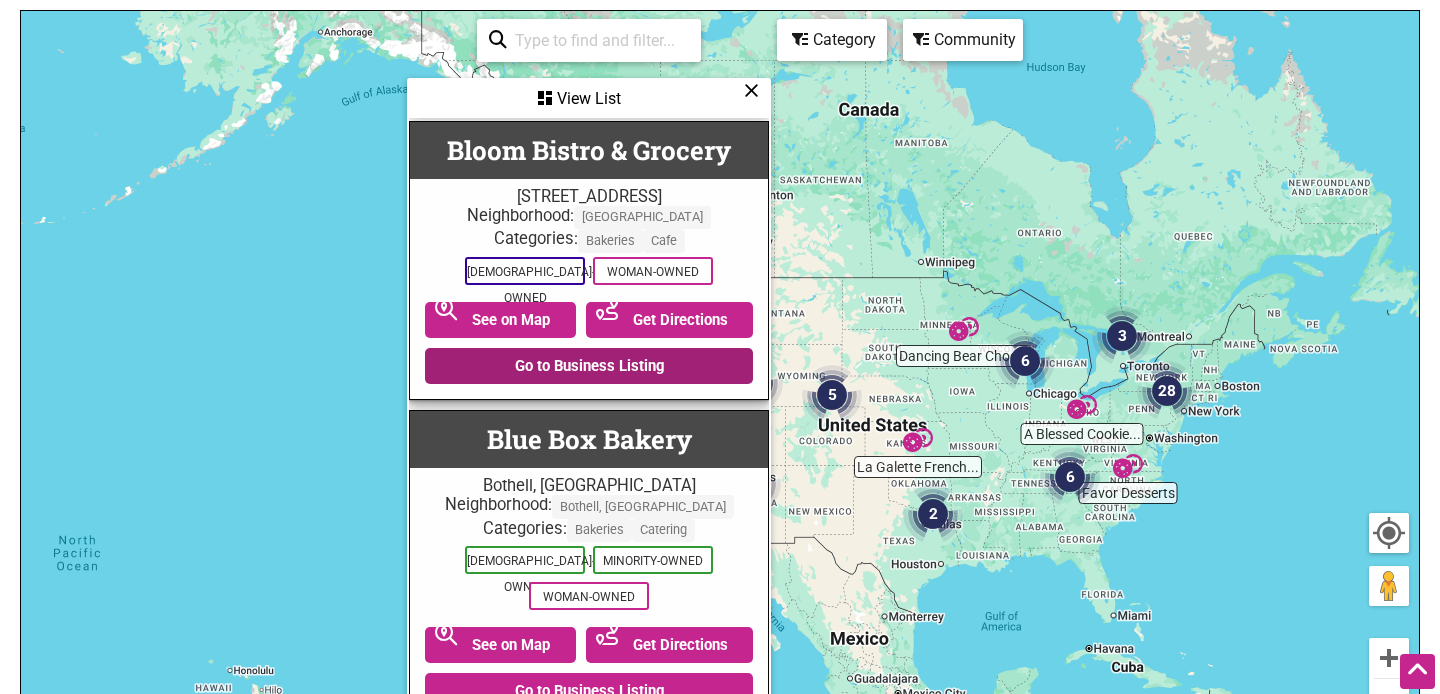scroll, scrollTop: 10197, scrollLeft: 0, axis: vertical 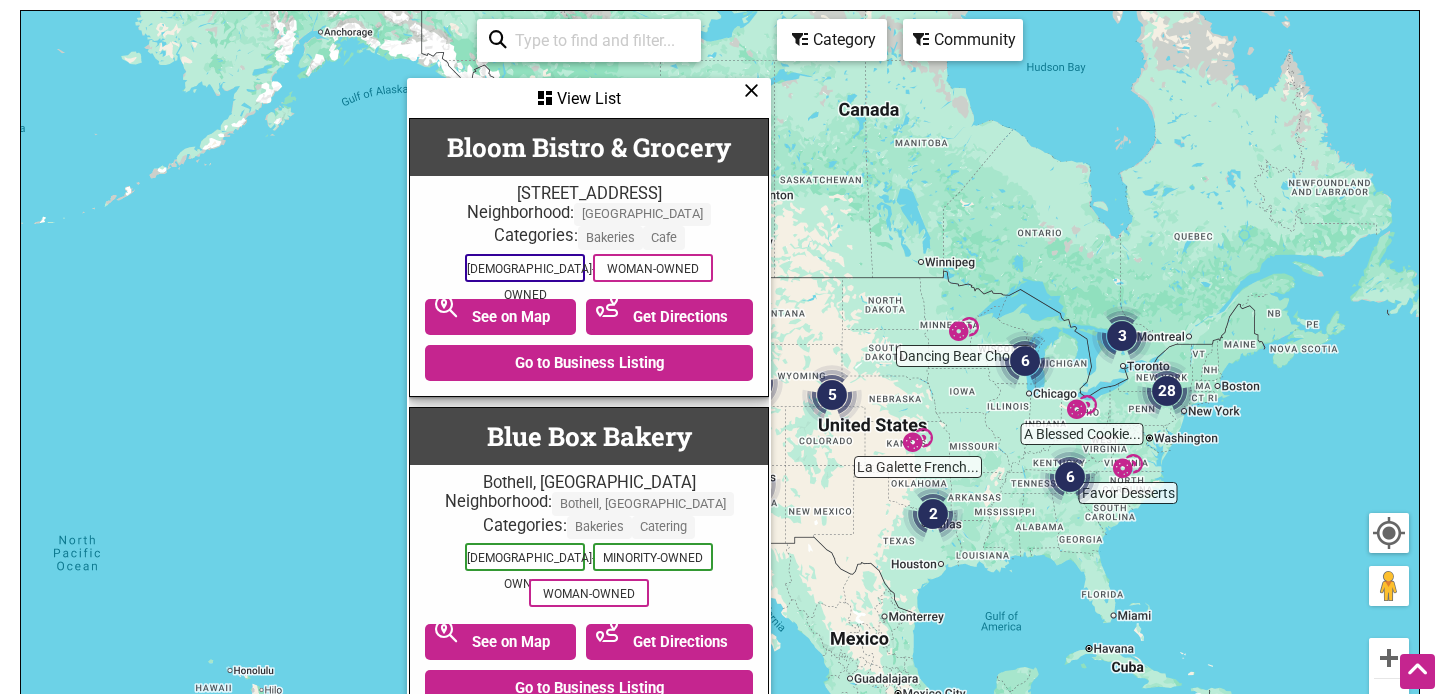click on "See on Map
Get Directions
Go to Business Listing" at bounding box center (589, 661) 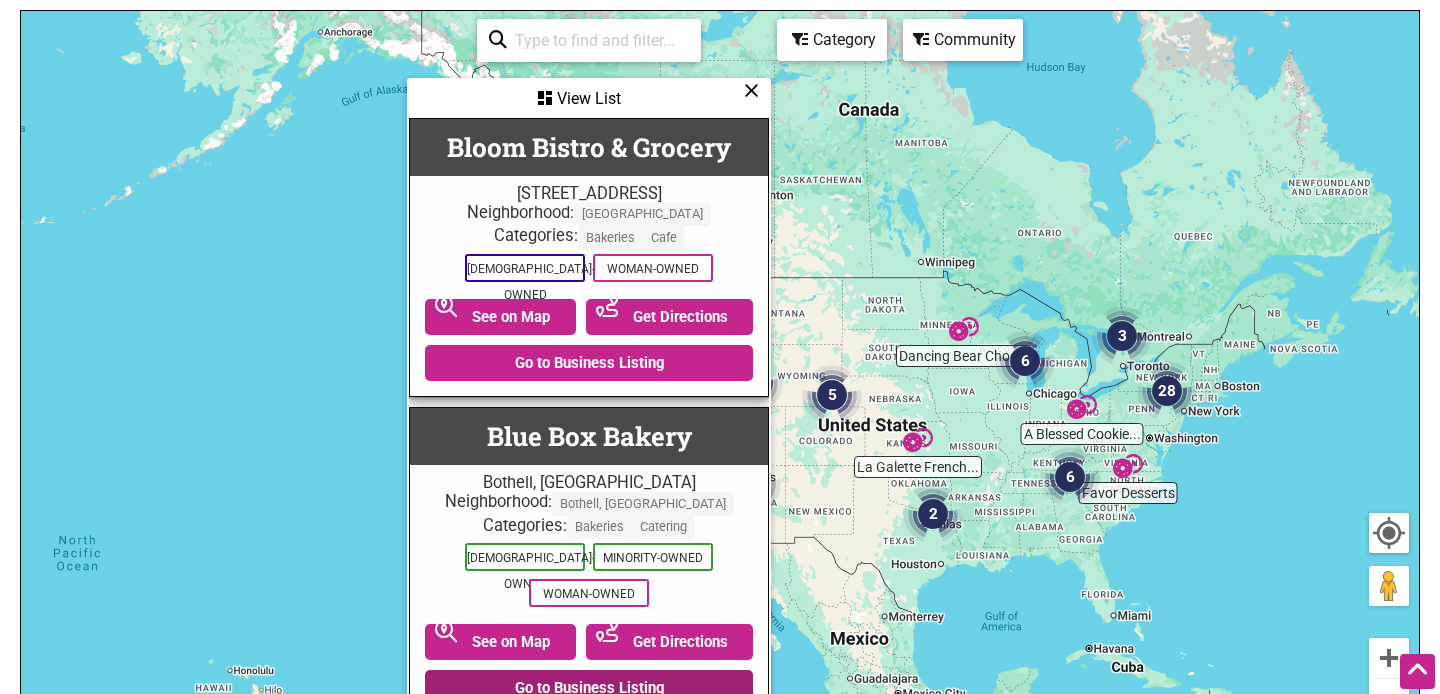 click on "Go to Business Listing" at bounding box center [589, 688] 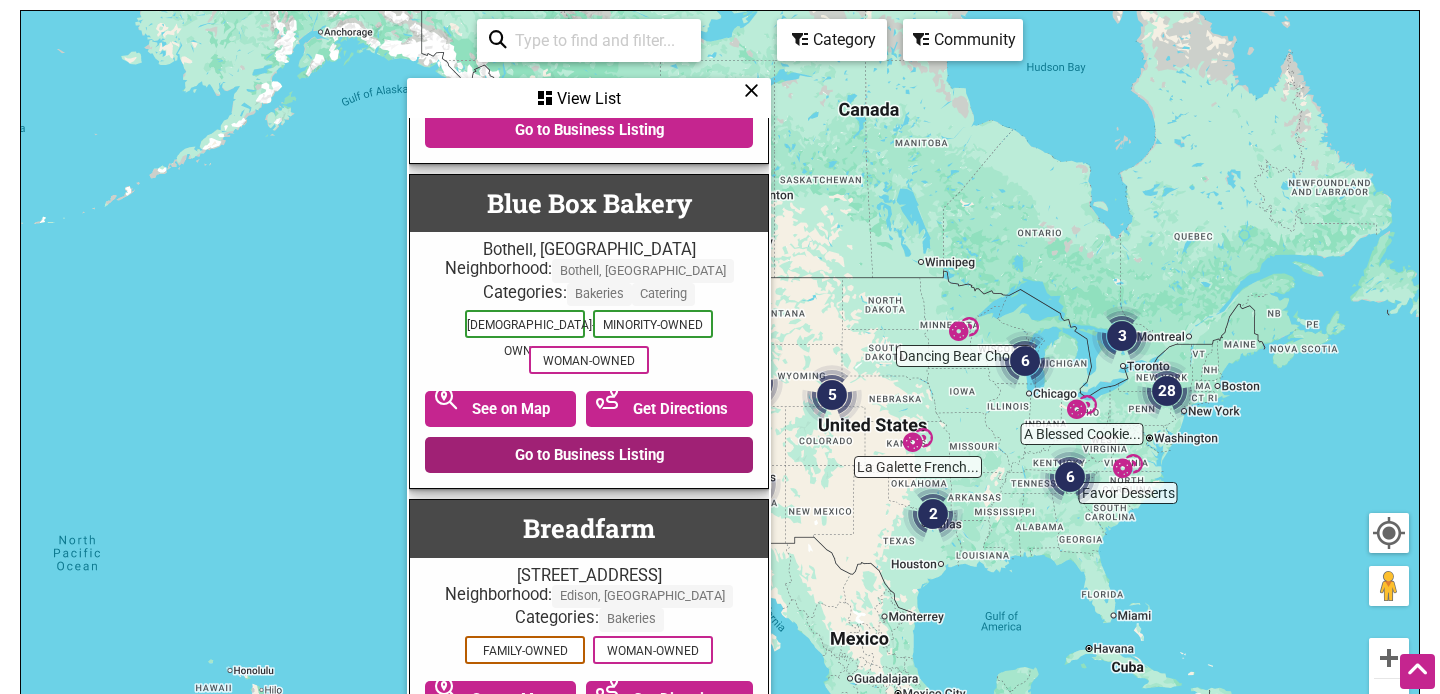 scroll, scrollTop: 10431, scrollLeft: 0, axis: vertical 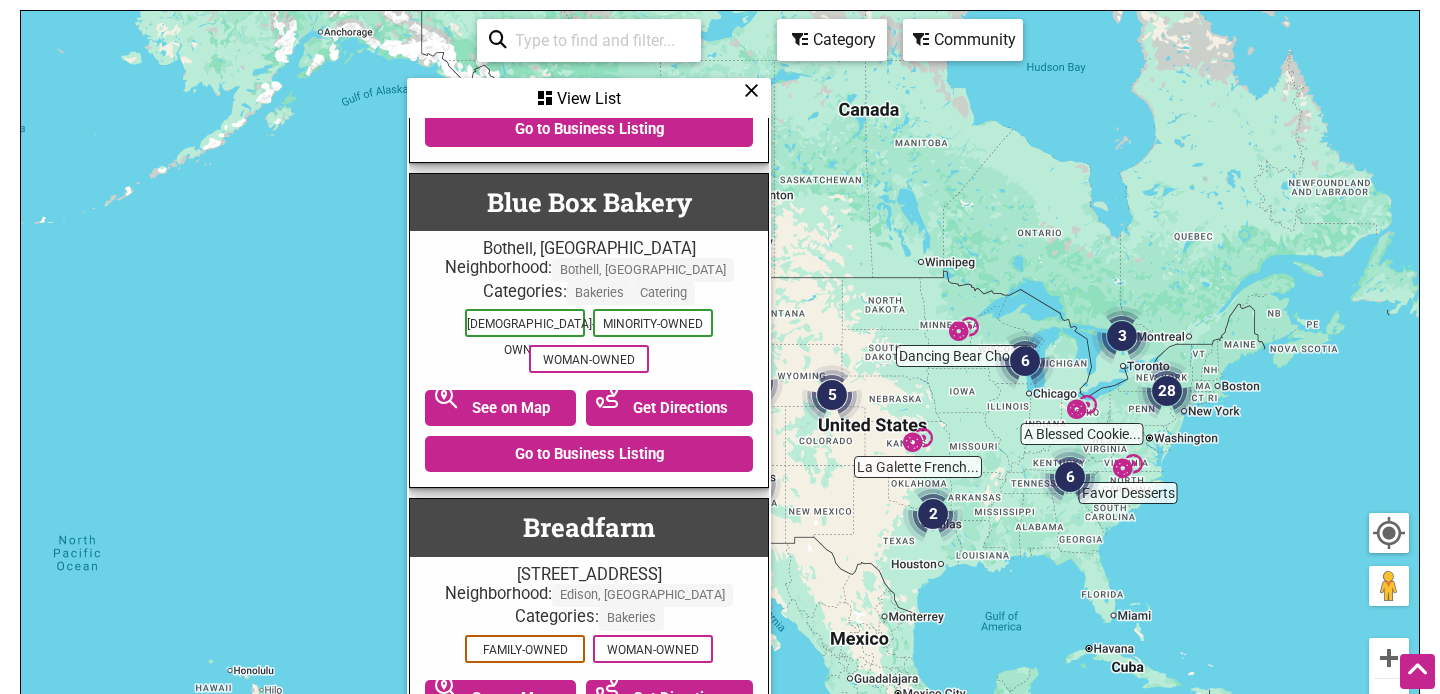 click on "Go to Business Listing" at bounding box center [589, 744] 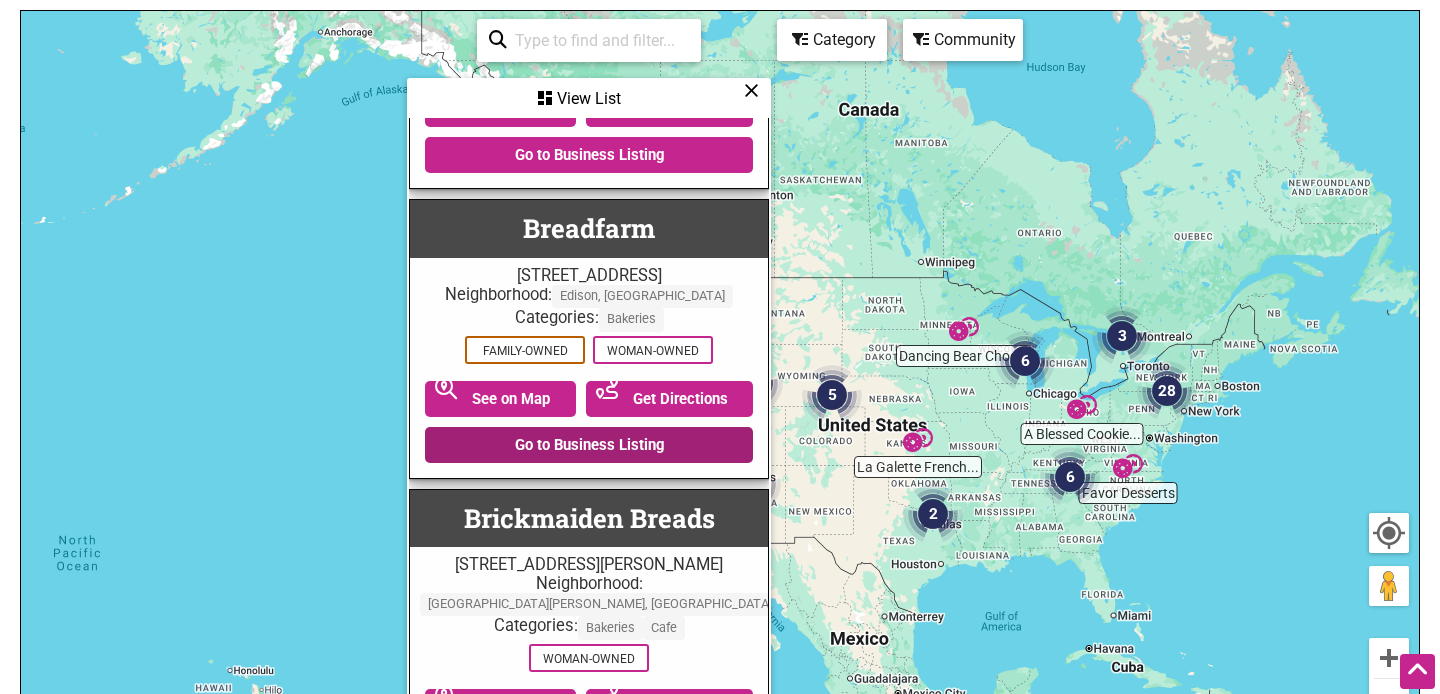 scroll, scrollTop: 10732, scrollLeft: 0, axis: vertical 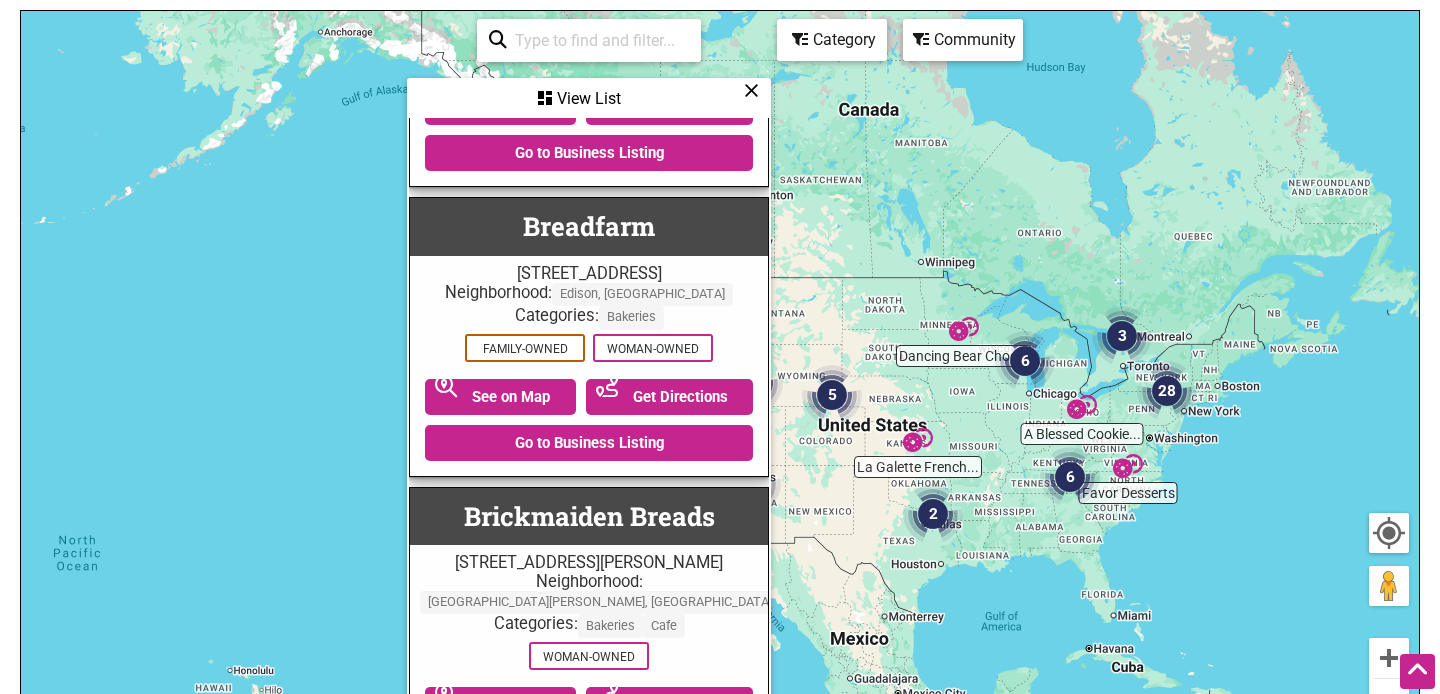 click on "Go to Business Listing" at bounding box center (589, 751) 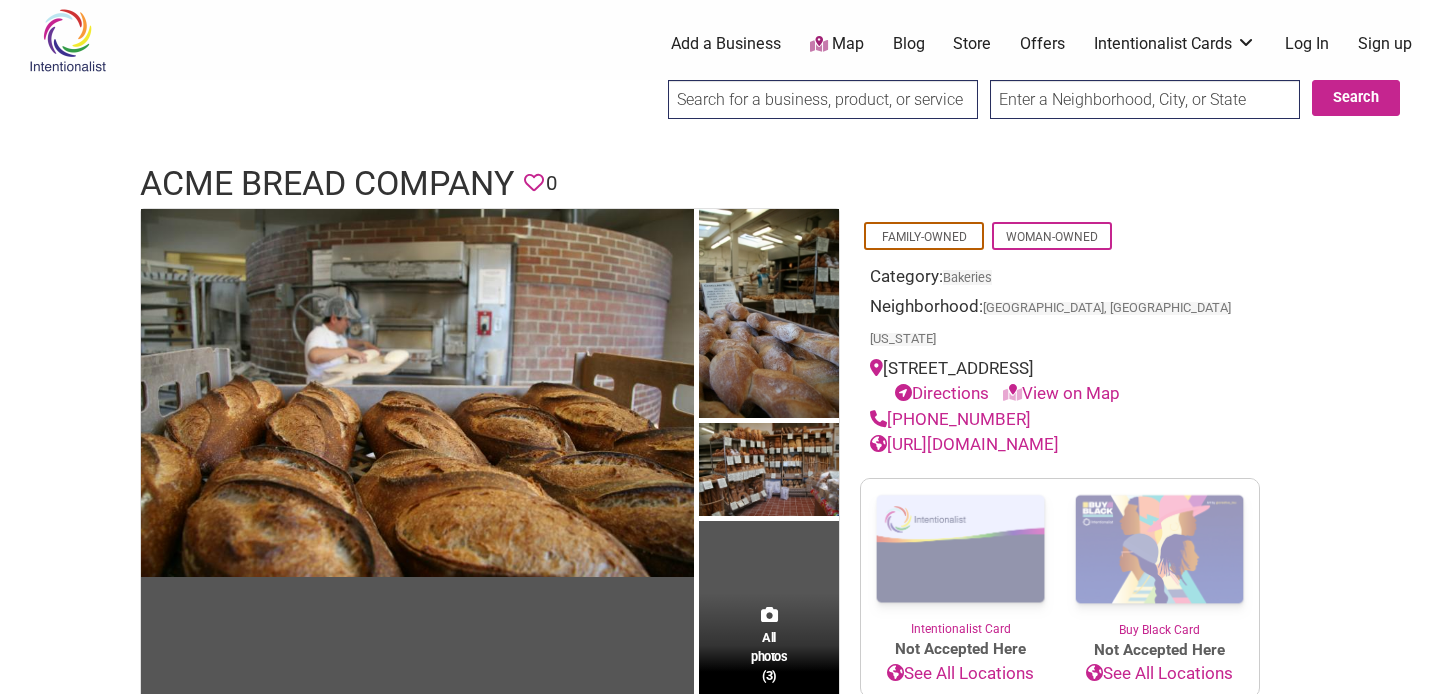 scroll, scrollTop: 0, scrollLeft: 0, axis: both 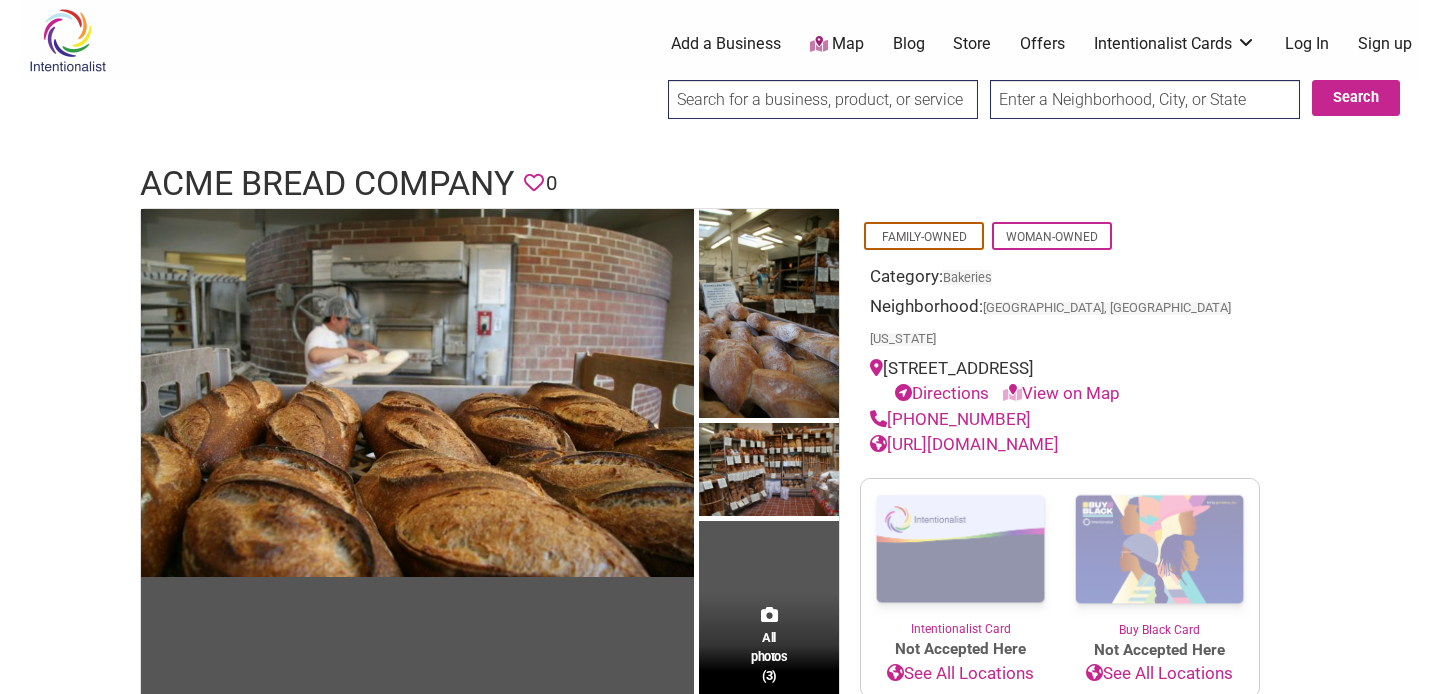 click on "http://acmebread.com/" at bounding box center [964, 444] 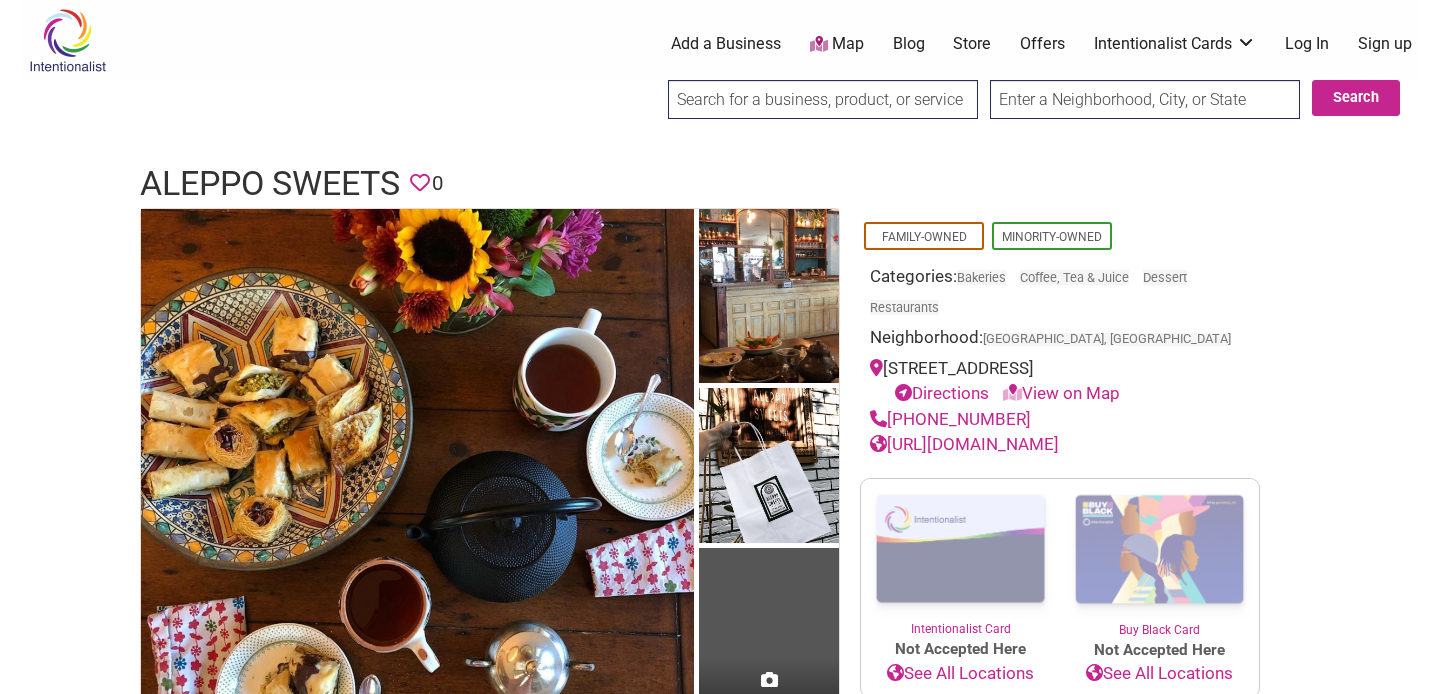scroll, scrollTop: 0, scrollLeft: 0, axis: both 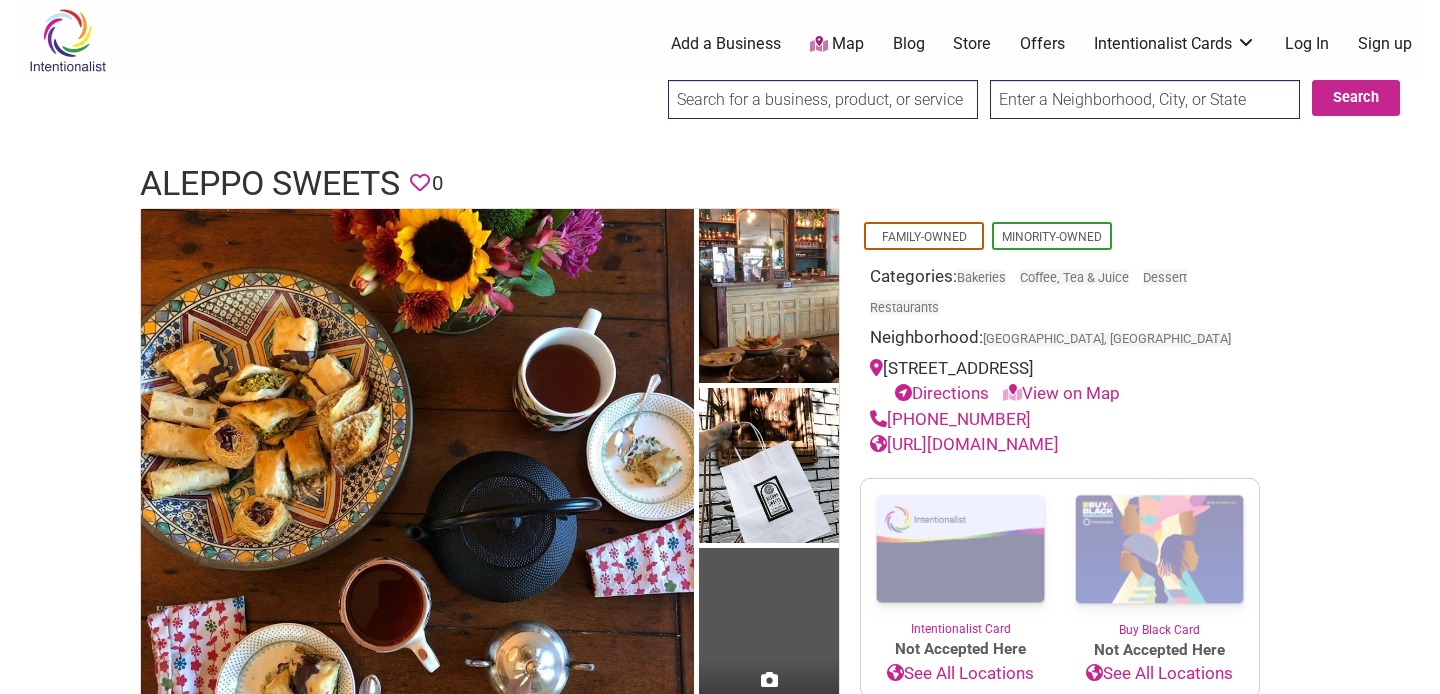 click on "[URL][DOMAIN_NAME]" at bounding box center [964, 444] 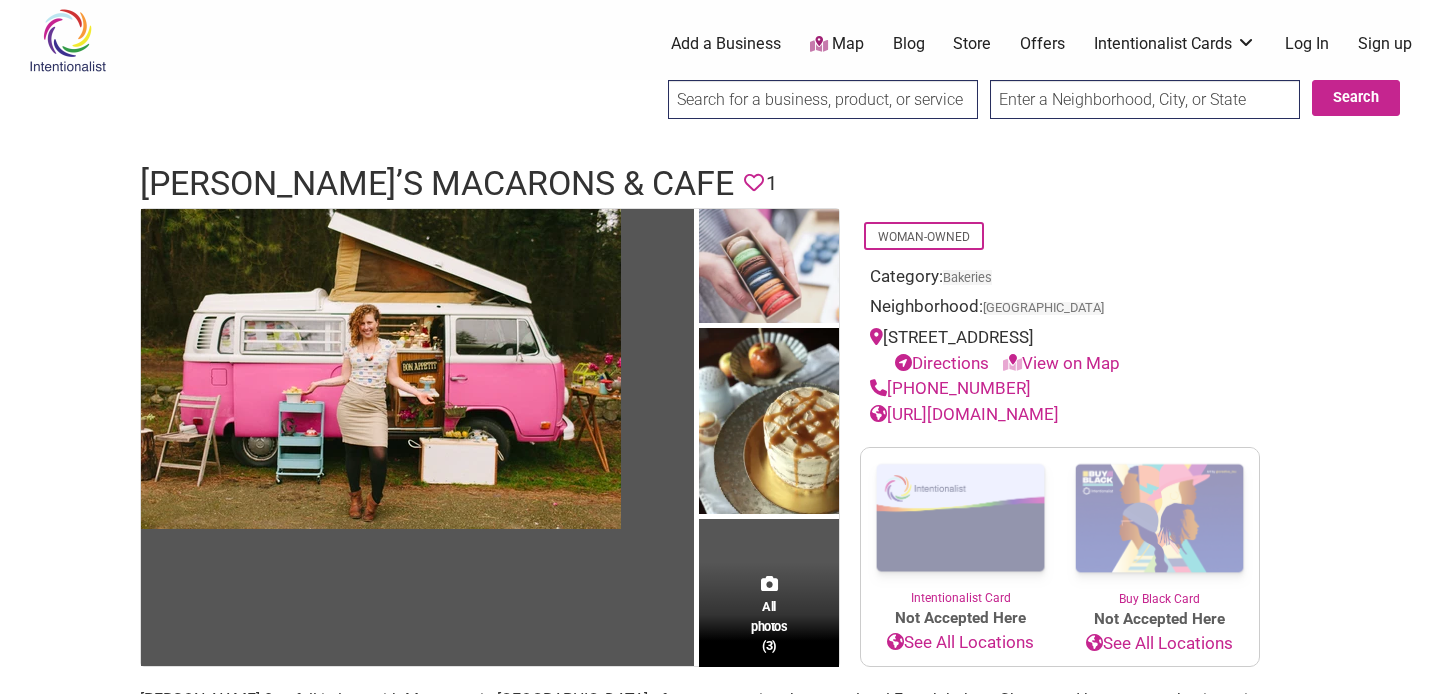 scroll, scrollTop: 0, scrollLeft: 0, axis: both 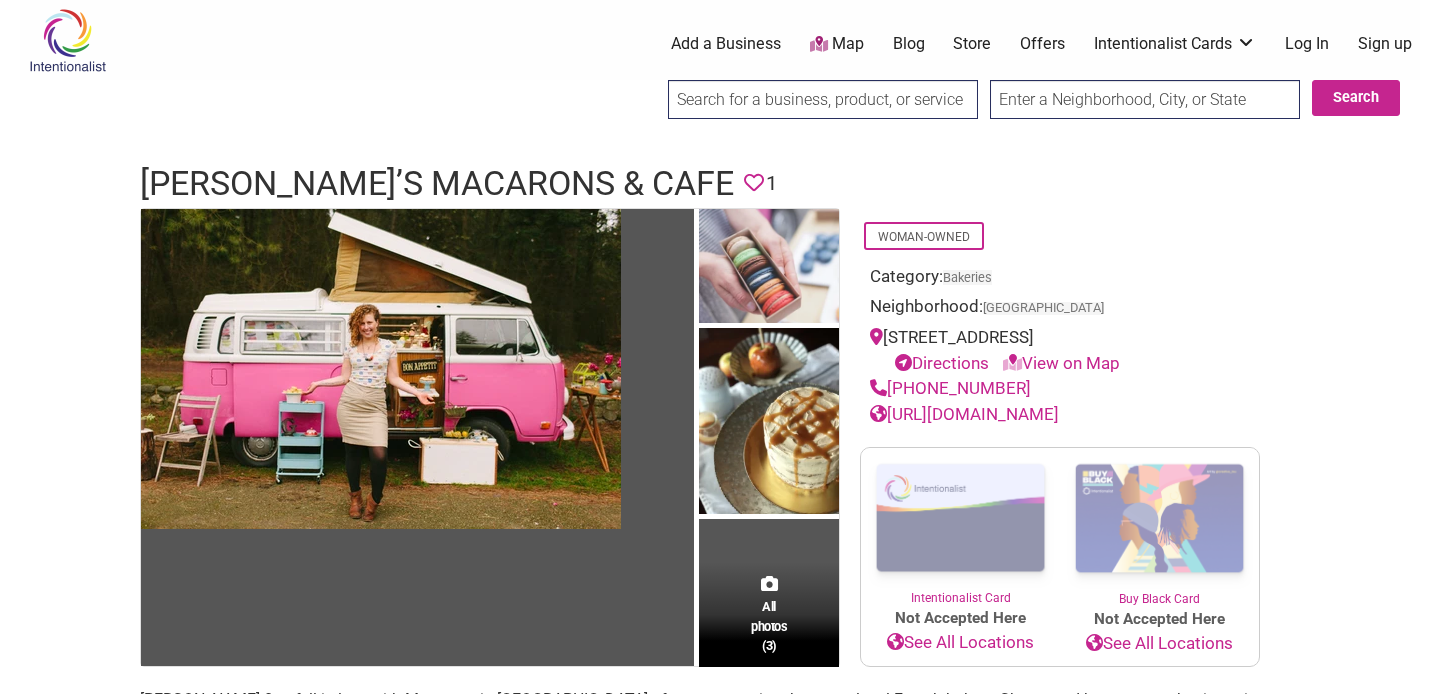 click on "[URL][DOMAIN_NAME]" at bounding box center (964, 414) 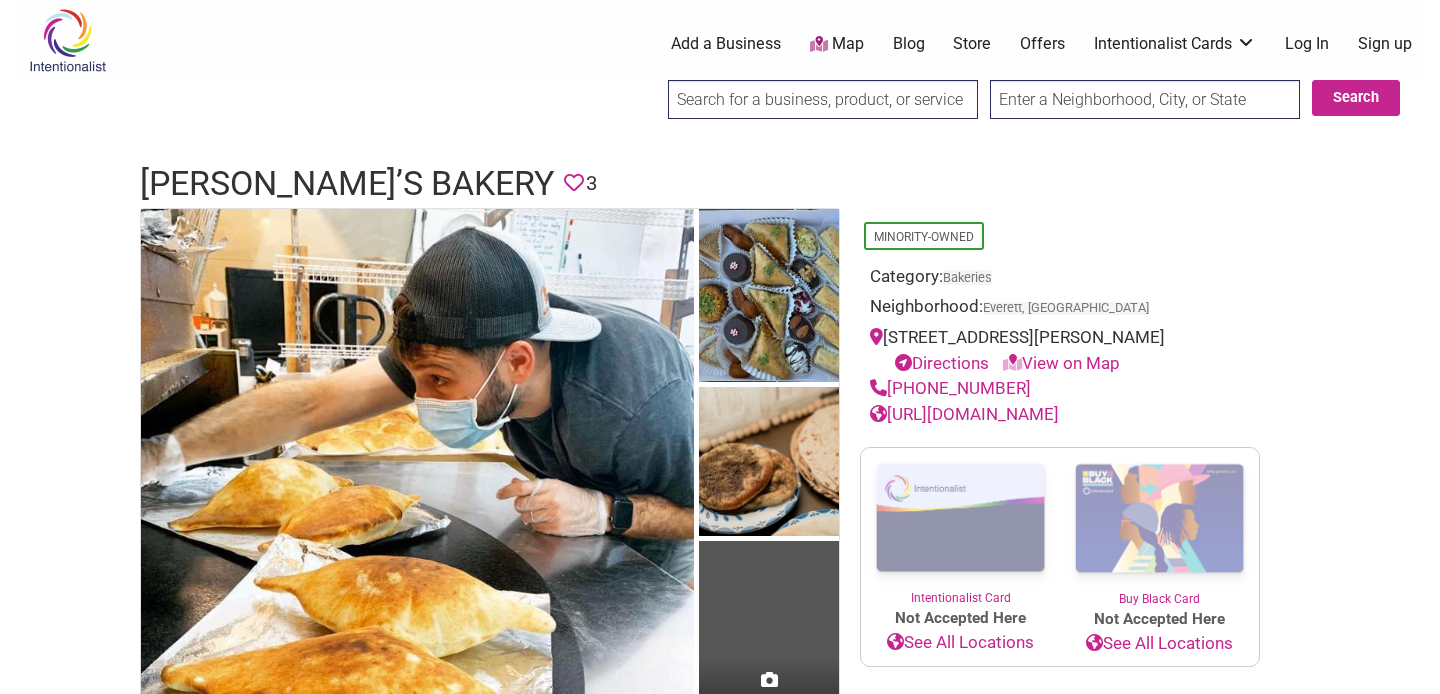 scroll, scrollTop: 0, scrollLeft: 0, axis: both 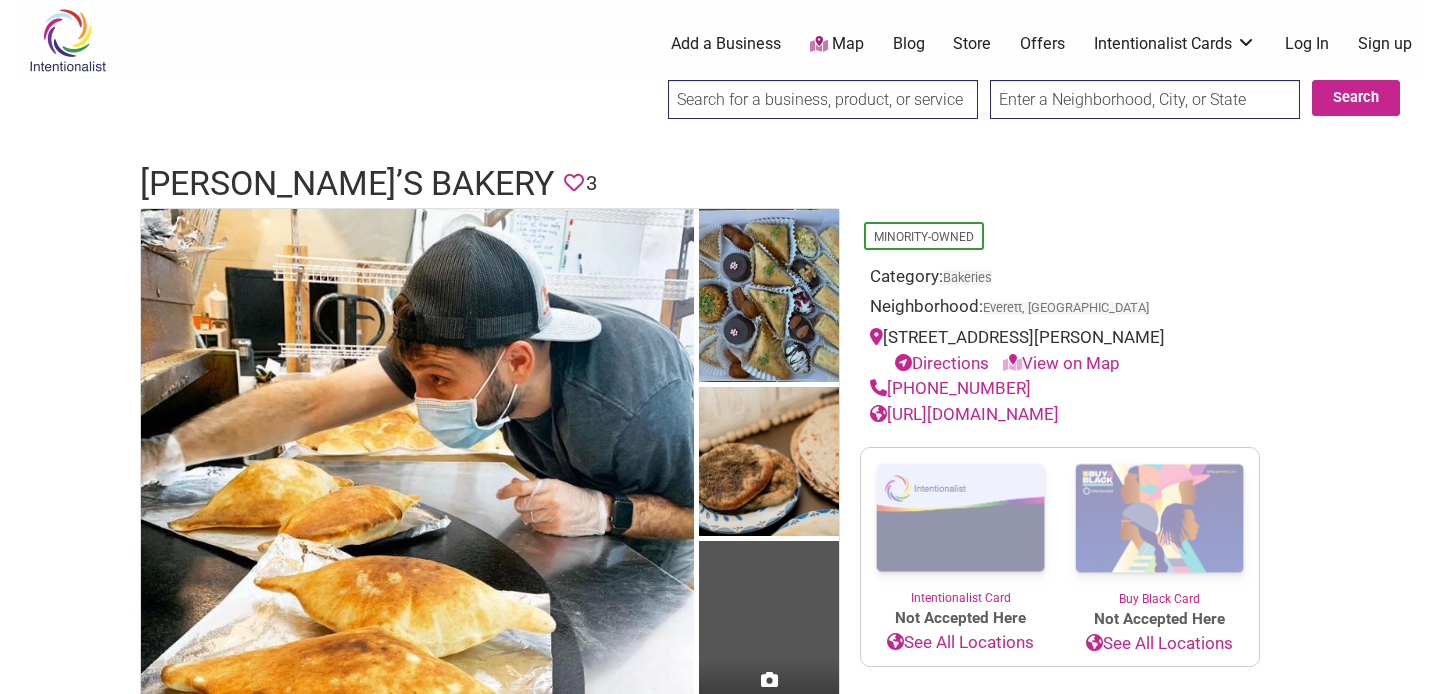 click on "[URL][DOMAIN_NAME]" at bounding box center (964, 414) 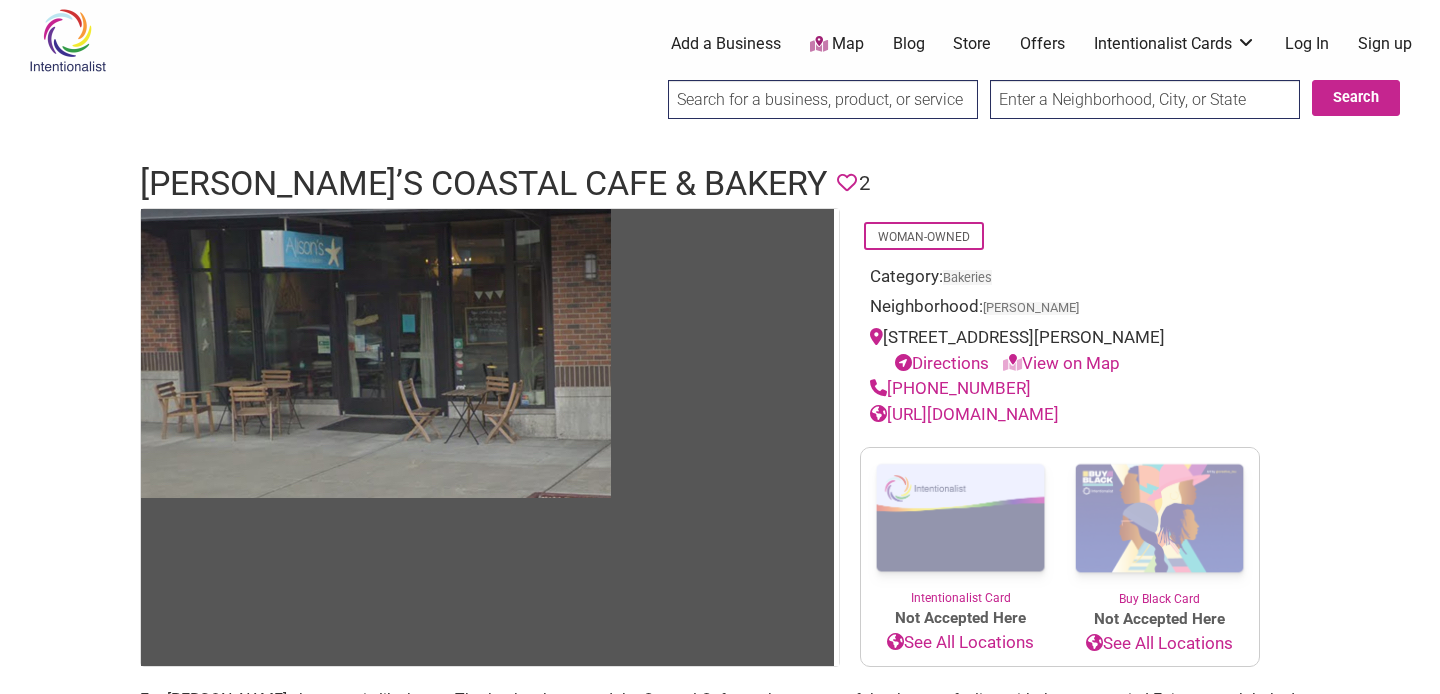 scroll, scrollTop: 0, scrollLeft: 0, axis: both 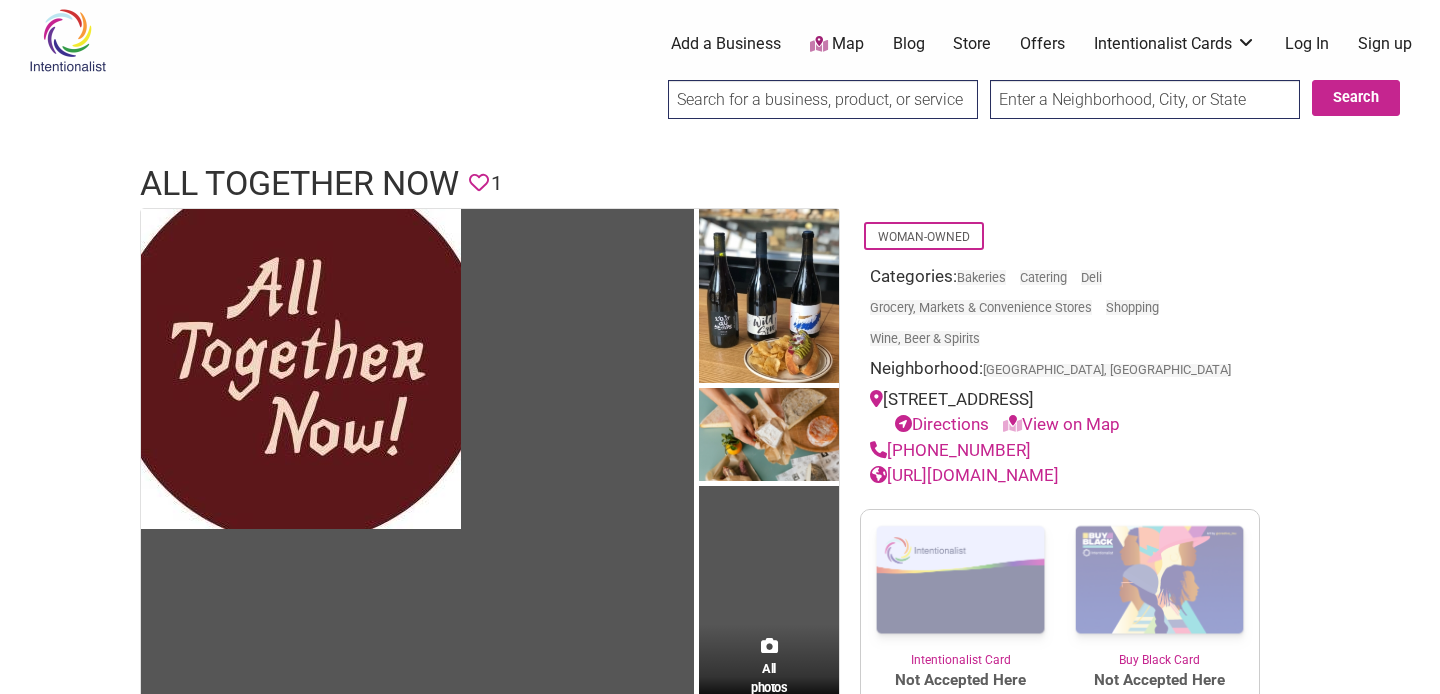 click on "https://alltogethernow.fun" at bounding box center (964, 475) 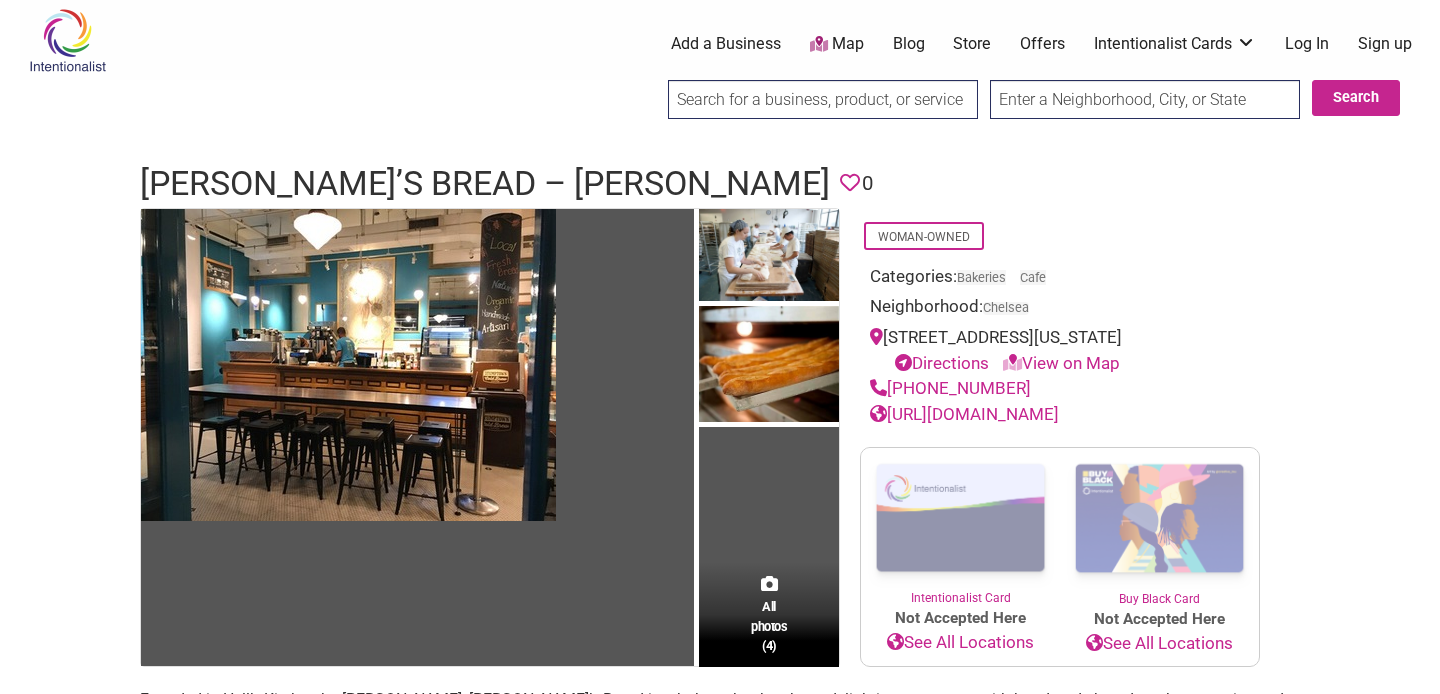 scroll, scrollTop: 0, scrollLeft: 0, axis: both 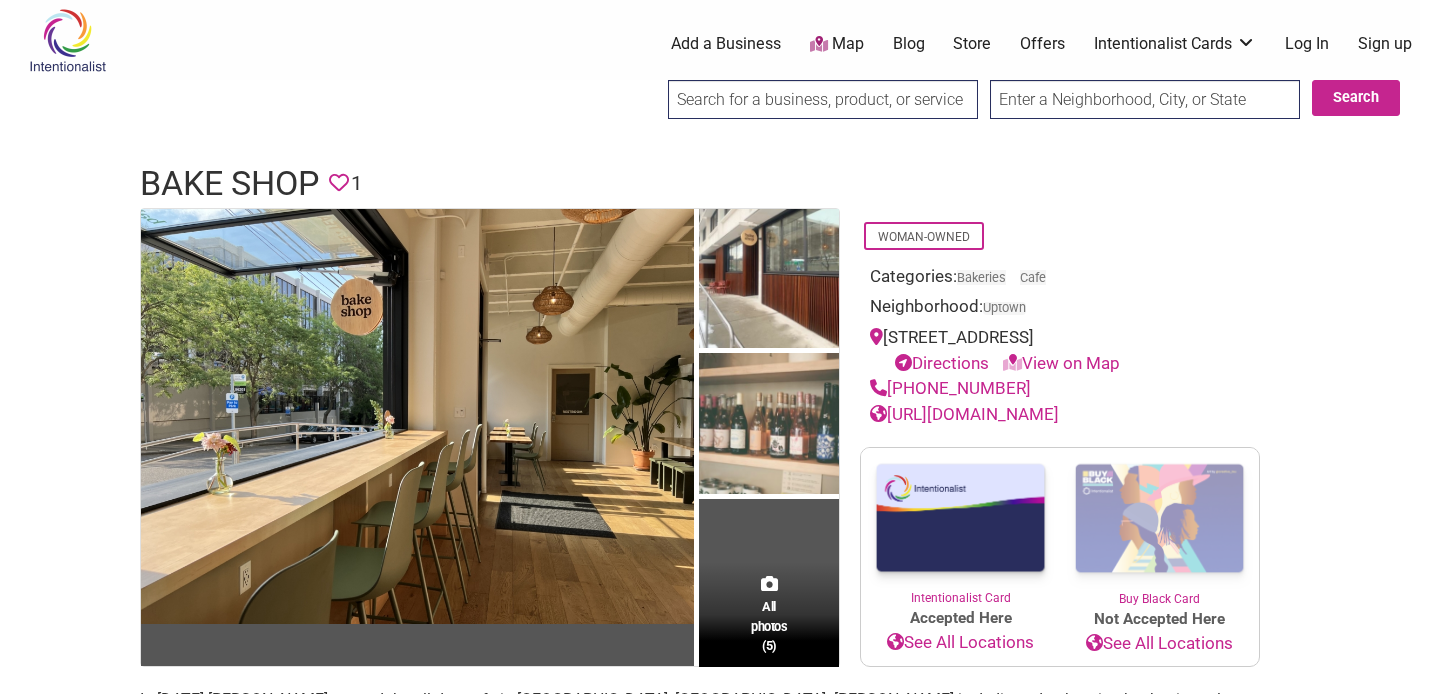click on "https://bakeshopseattle.com/" at bounding box center [964, 414] 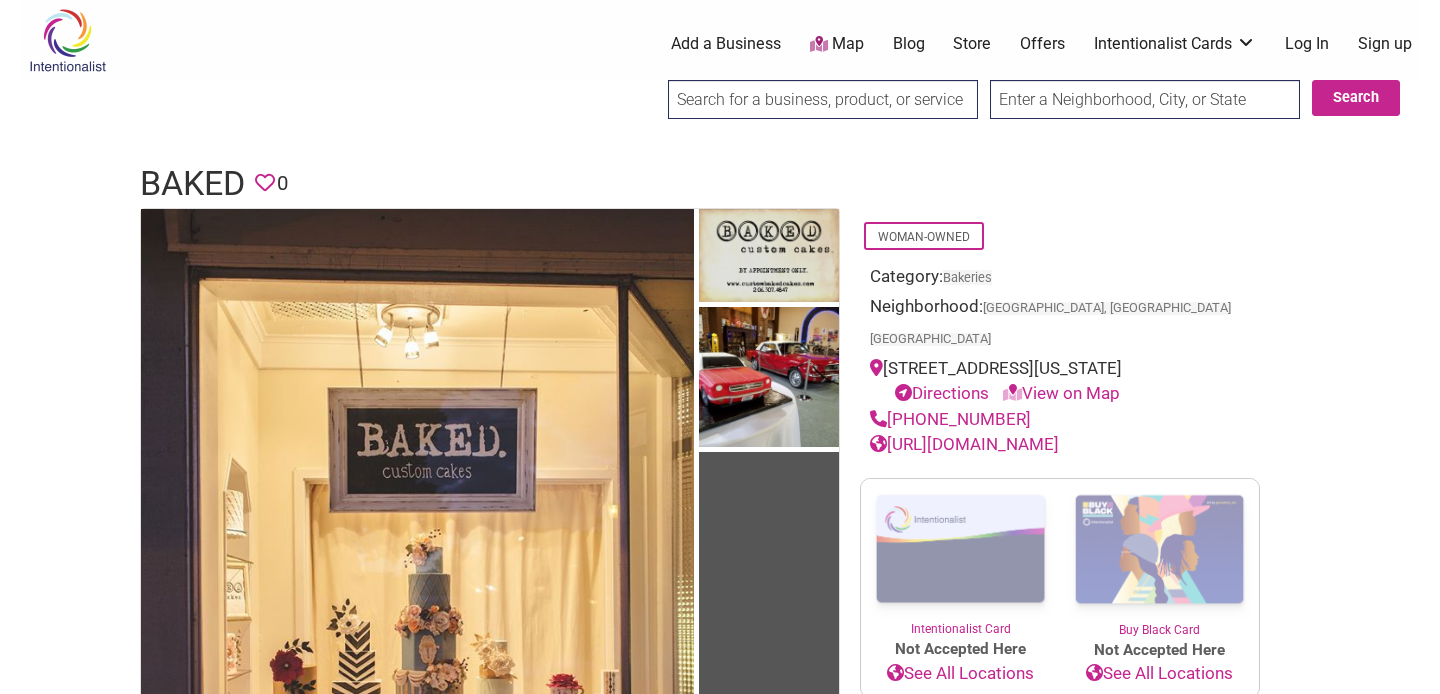 scroll, scrollTop: 0, scrollLeft: 0, axis: both 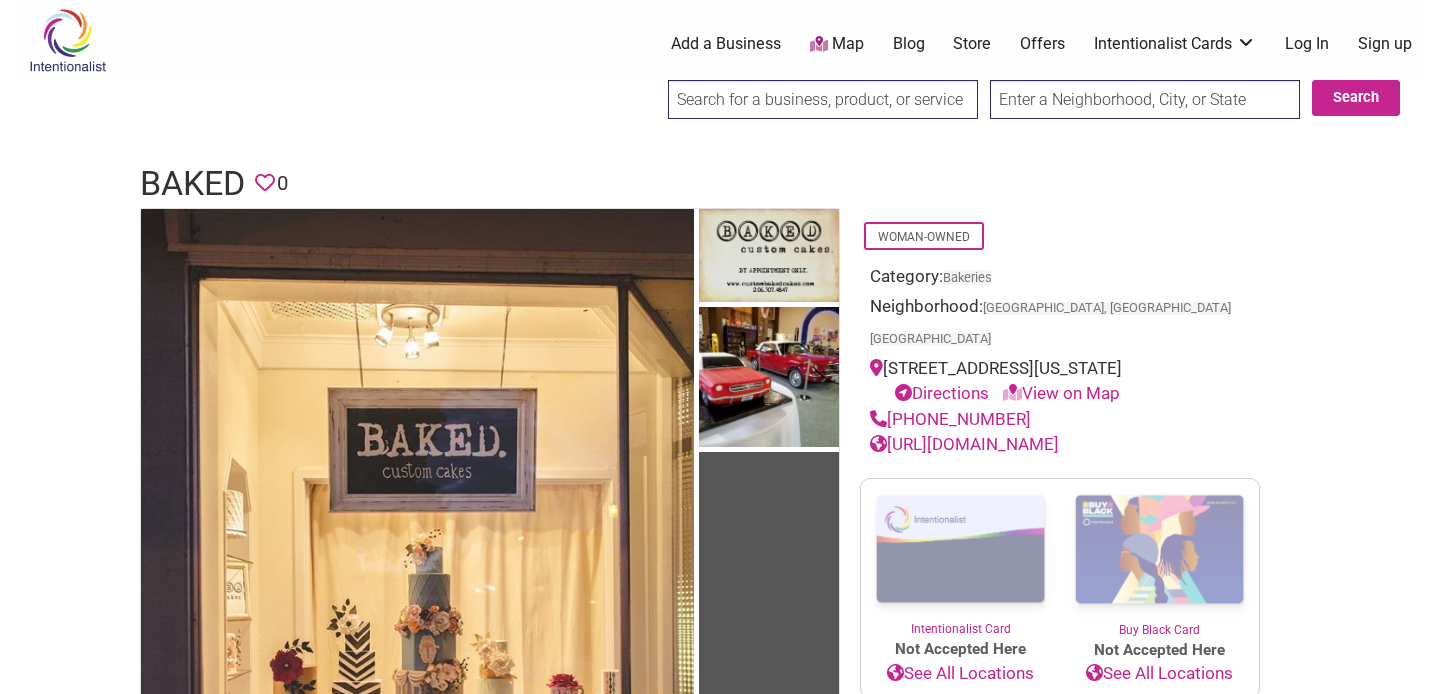 click on "[URL][DOMAIN_NAME]" at bounding box center [964, 444] 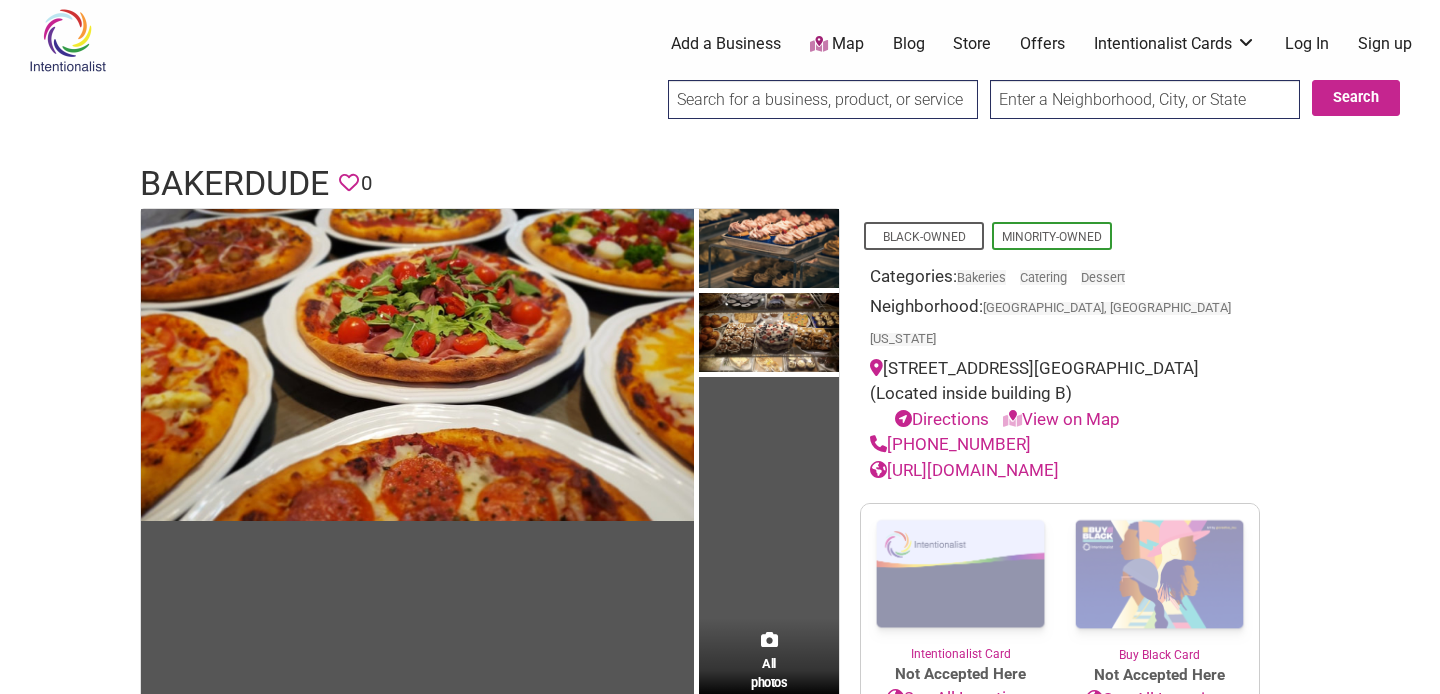 scroll, scrollTop: 0, scrollLeft: 0, axis: both 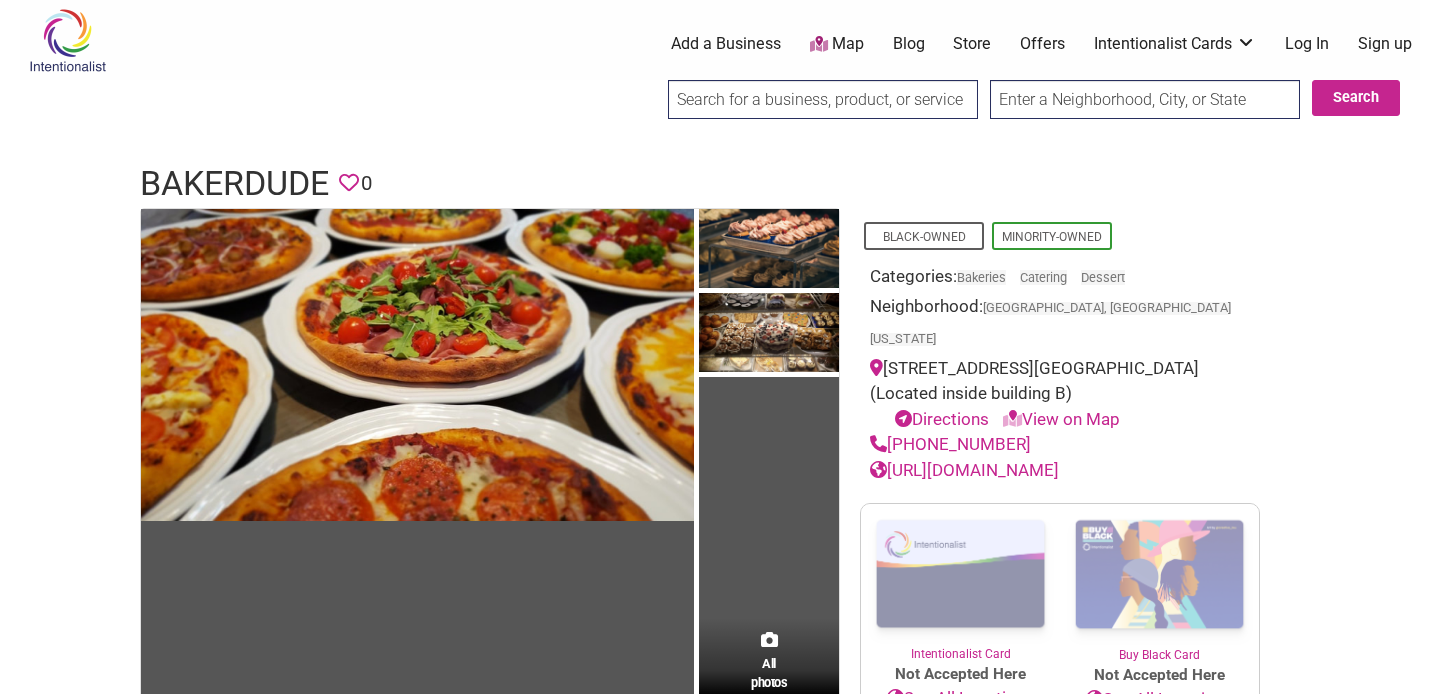 click on "[URL][DOMAIN_NAME]" at bounding box center [964, 470] 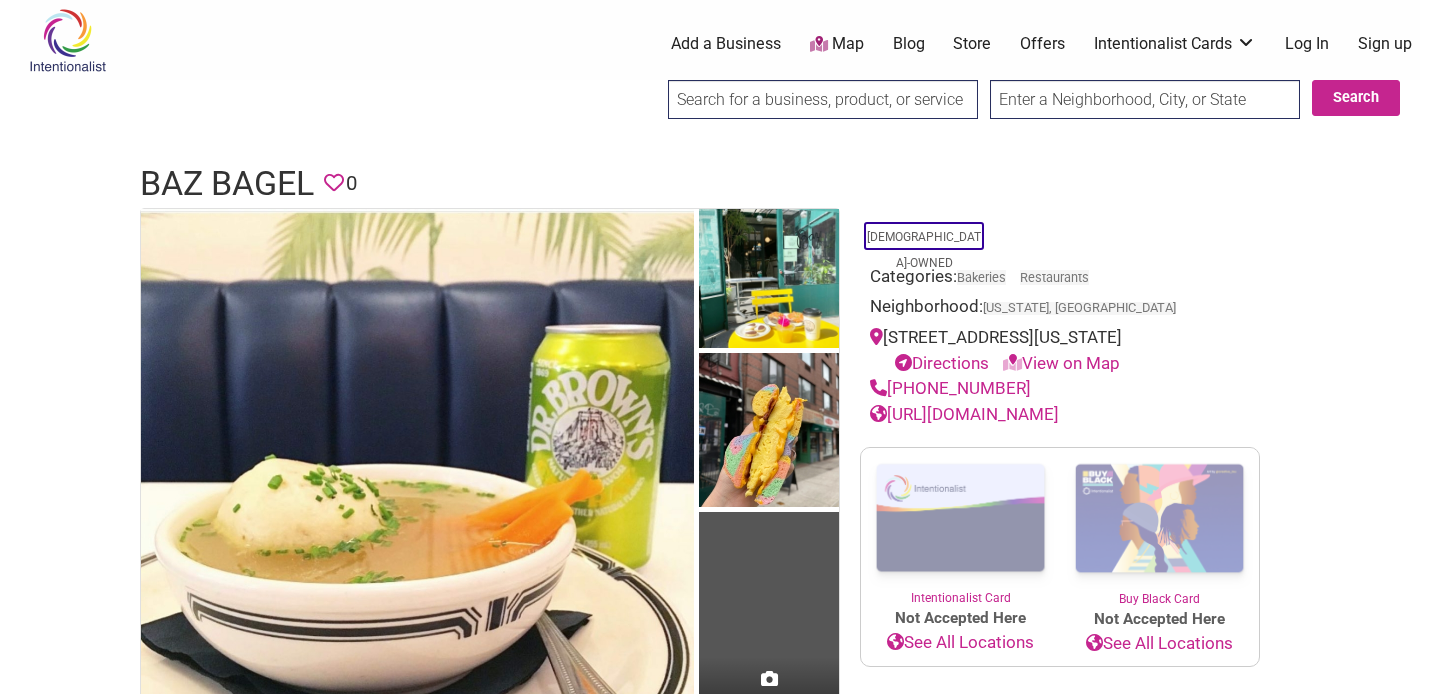 scroll, scrollTop: 0, scrollLeft: 0, axis: both 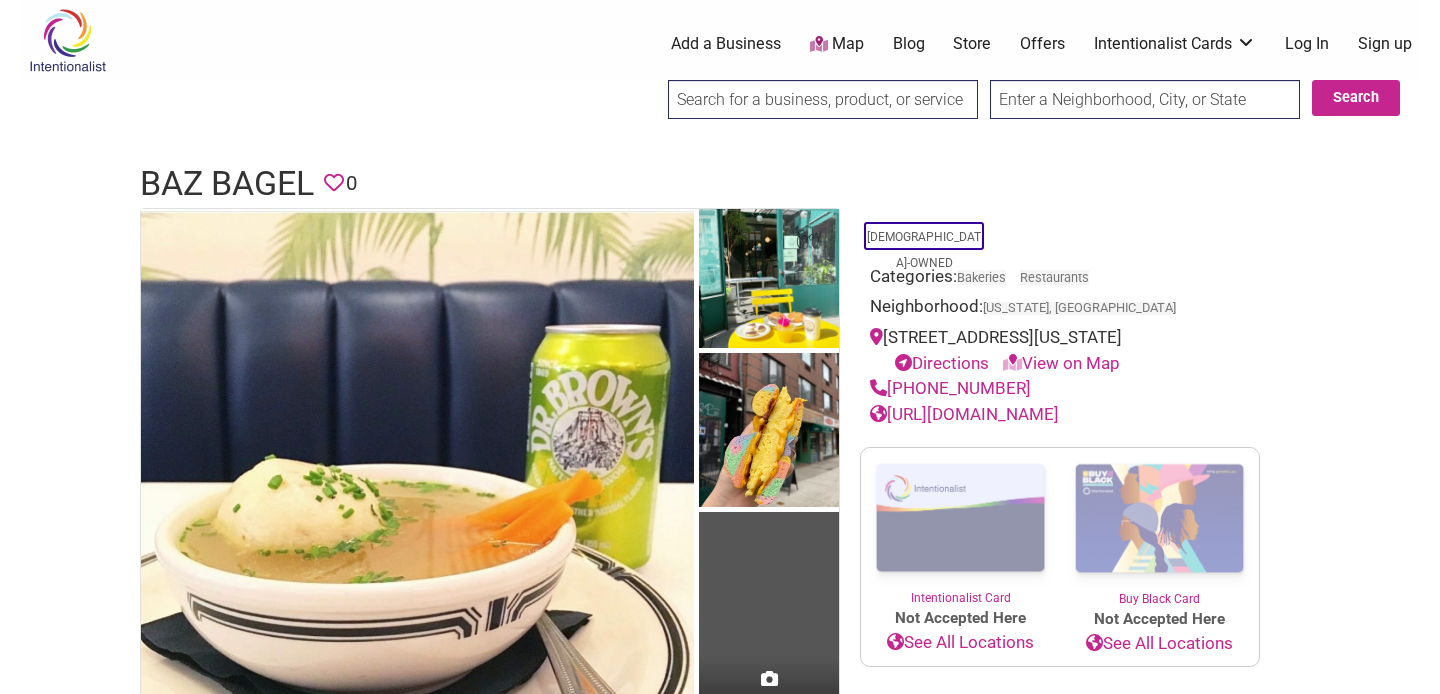 click on "[URL][DOMAIN_NAME]" at bounding box center (964, 414) 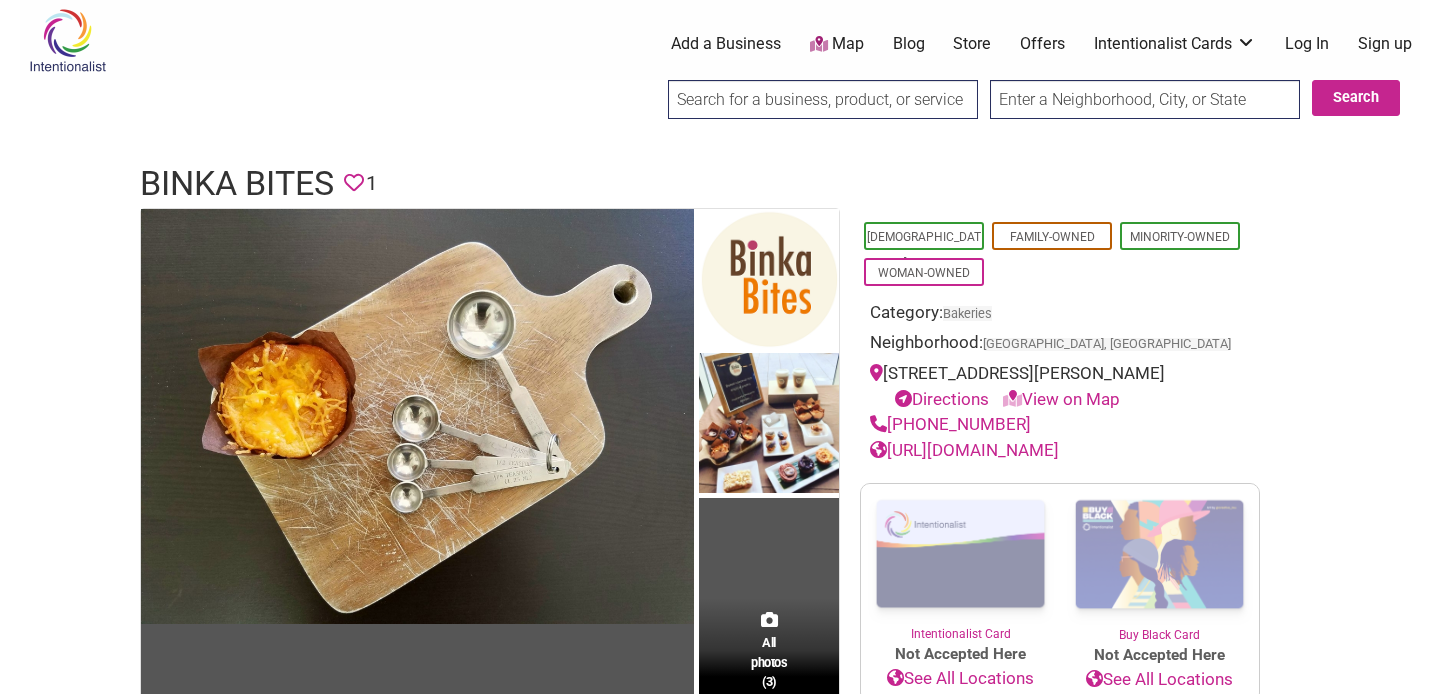 scroll, scrollTop: 0, scrollLeft: 0, axis: both 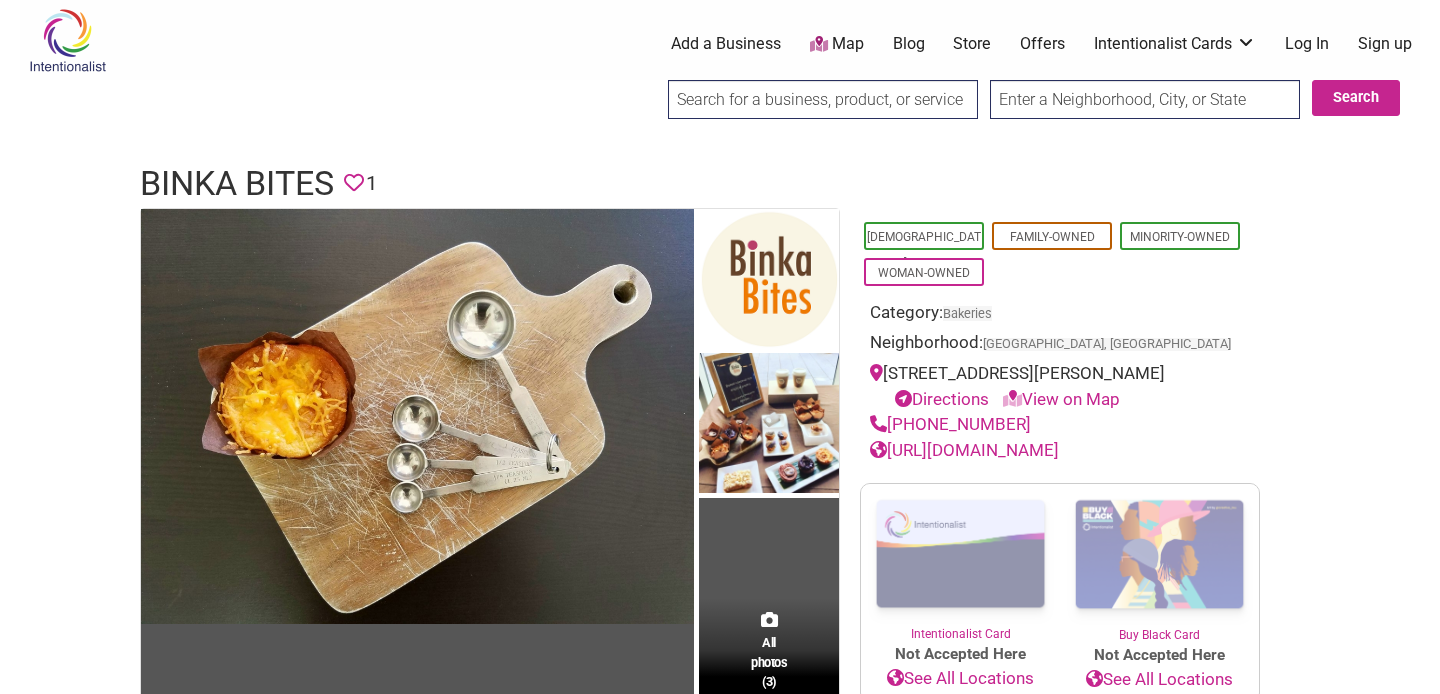 click on "[URL][DOMAIN_NAME]" at bounding box center [964, 450] 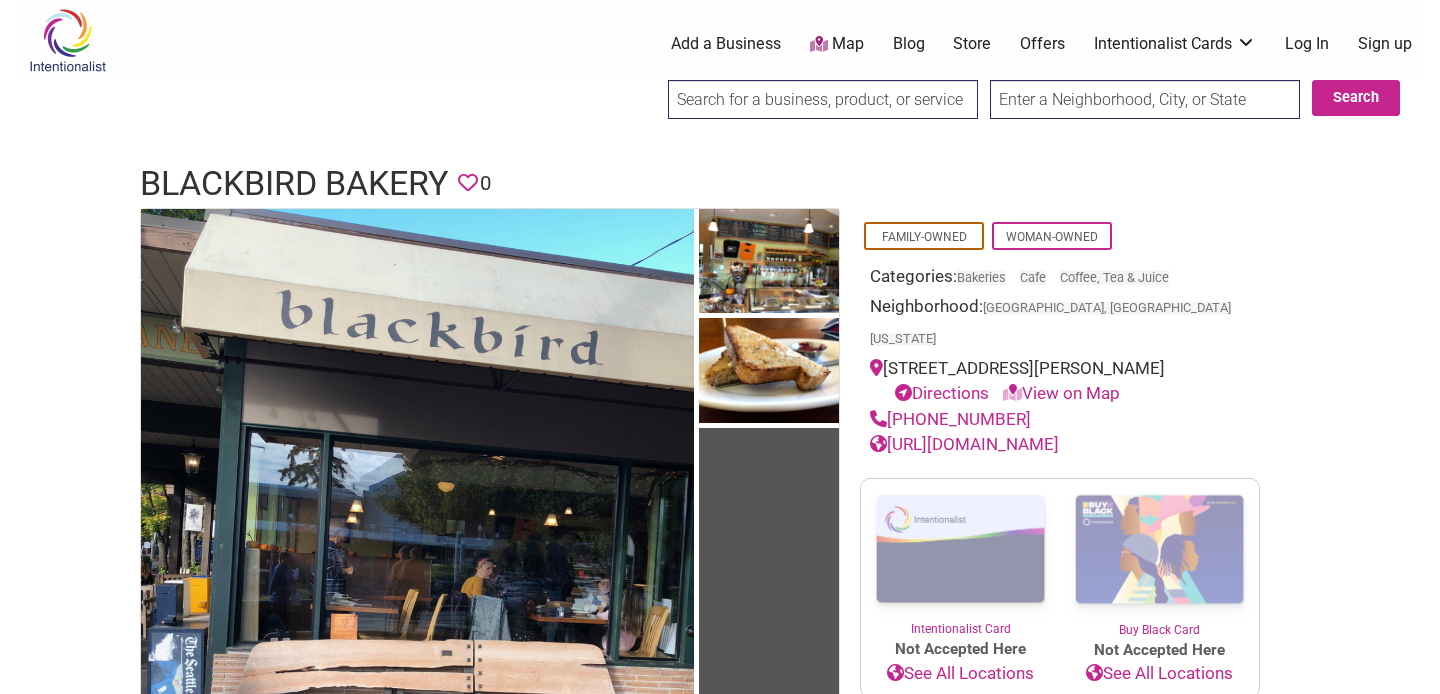 scroll, scrollTop: 0, scrollLeft: 0, axis: both 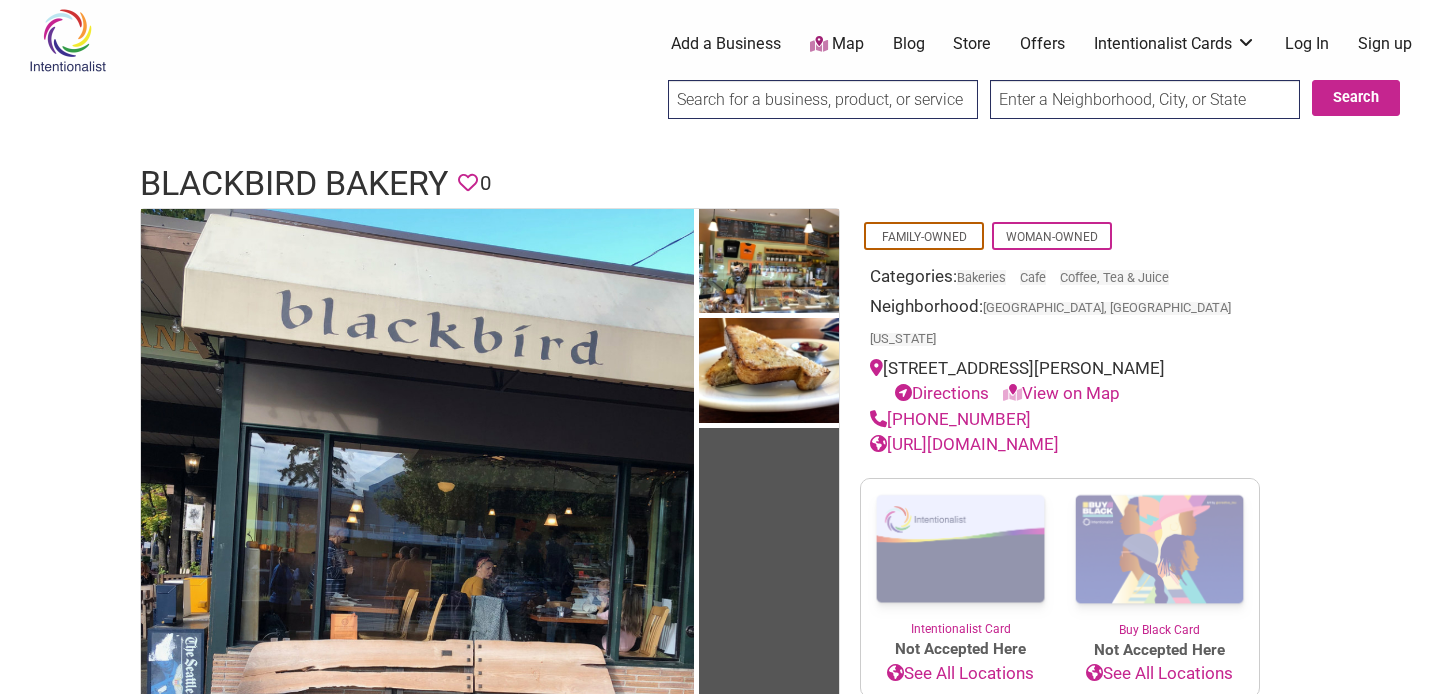 click on "https://www.blackbirdbakery.com/" at bounding box center (964, 444) 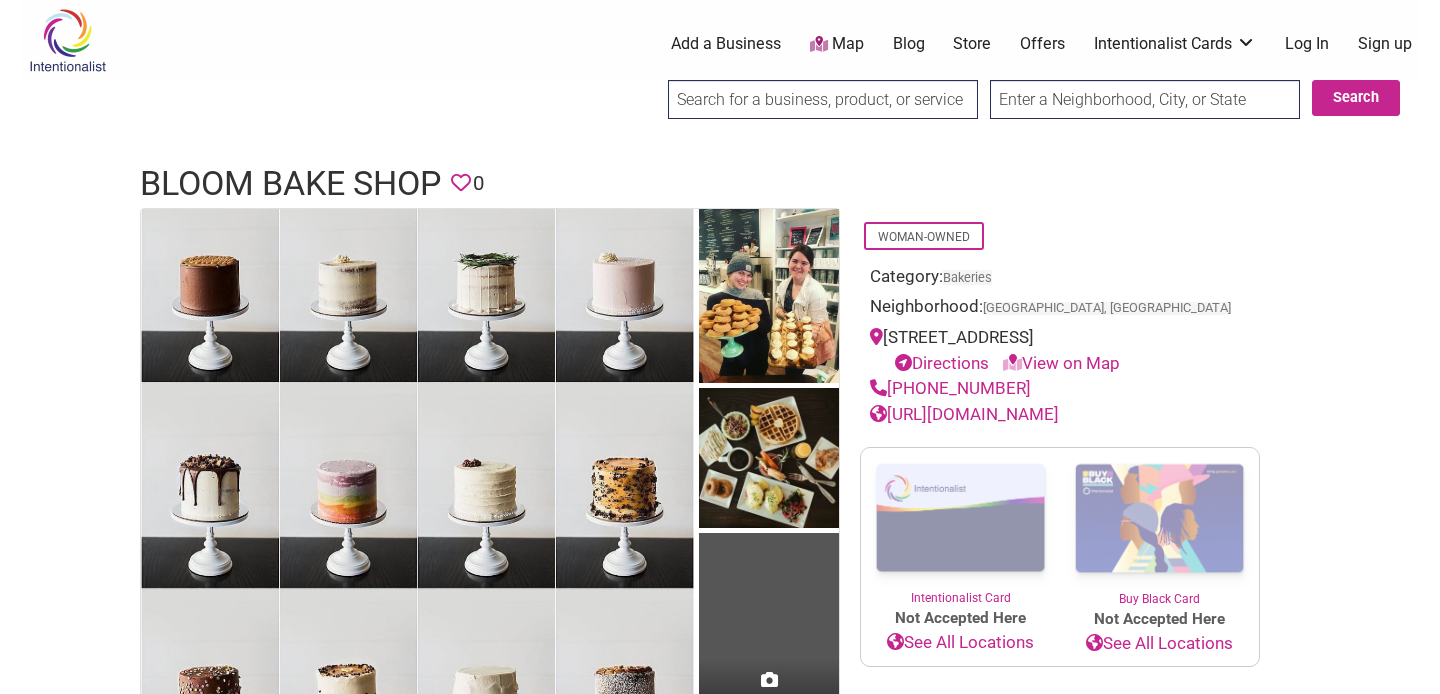 scroll, scrollTop: 0, scrollLeft: 0, axis: both 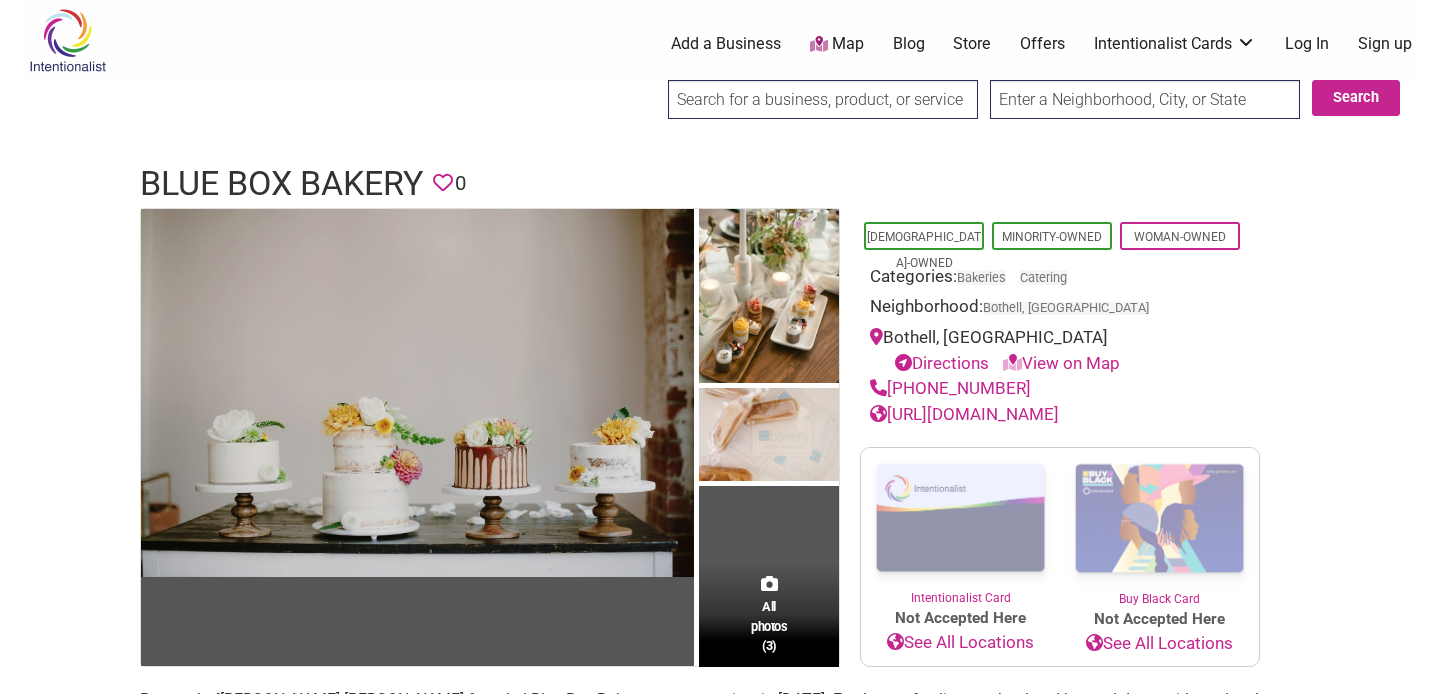 click on "[URL][DOMAIN_NAME]" at bounding box center (964, 414) 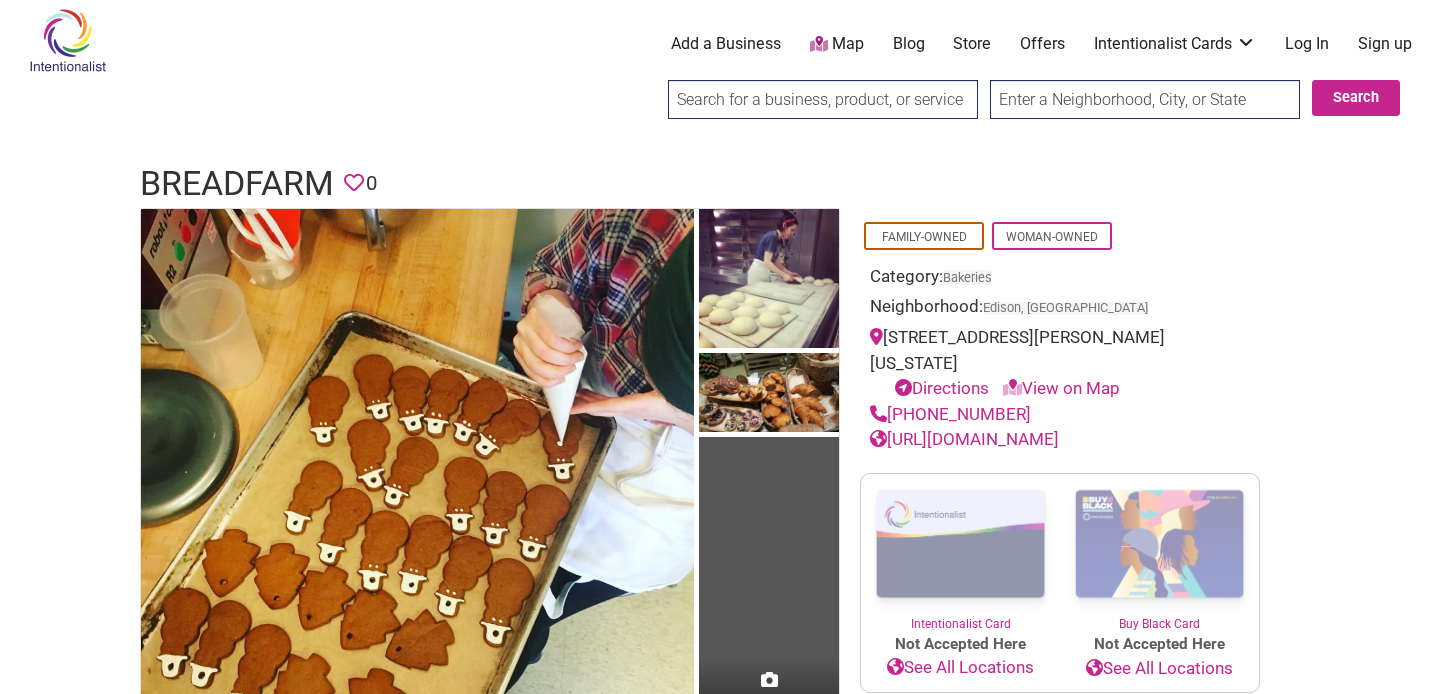 scroll, scrollTop: 0, scrollLeft: 0, axis: both 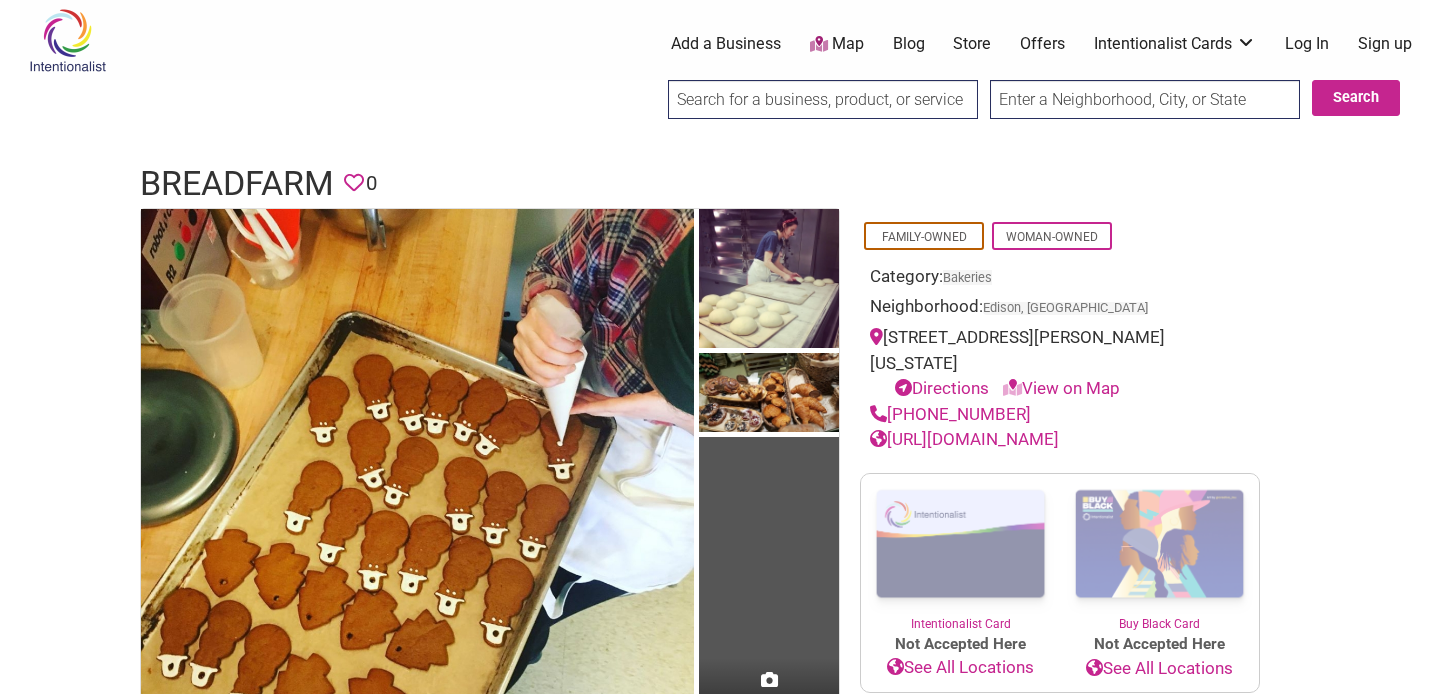 click on "https://www.breadfarm.com" at bounding box center (964, 439) 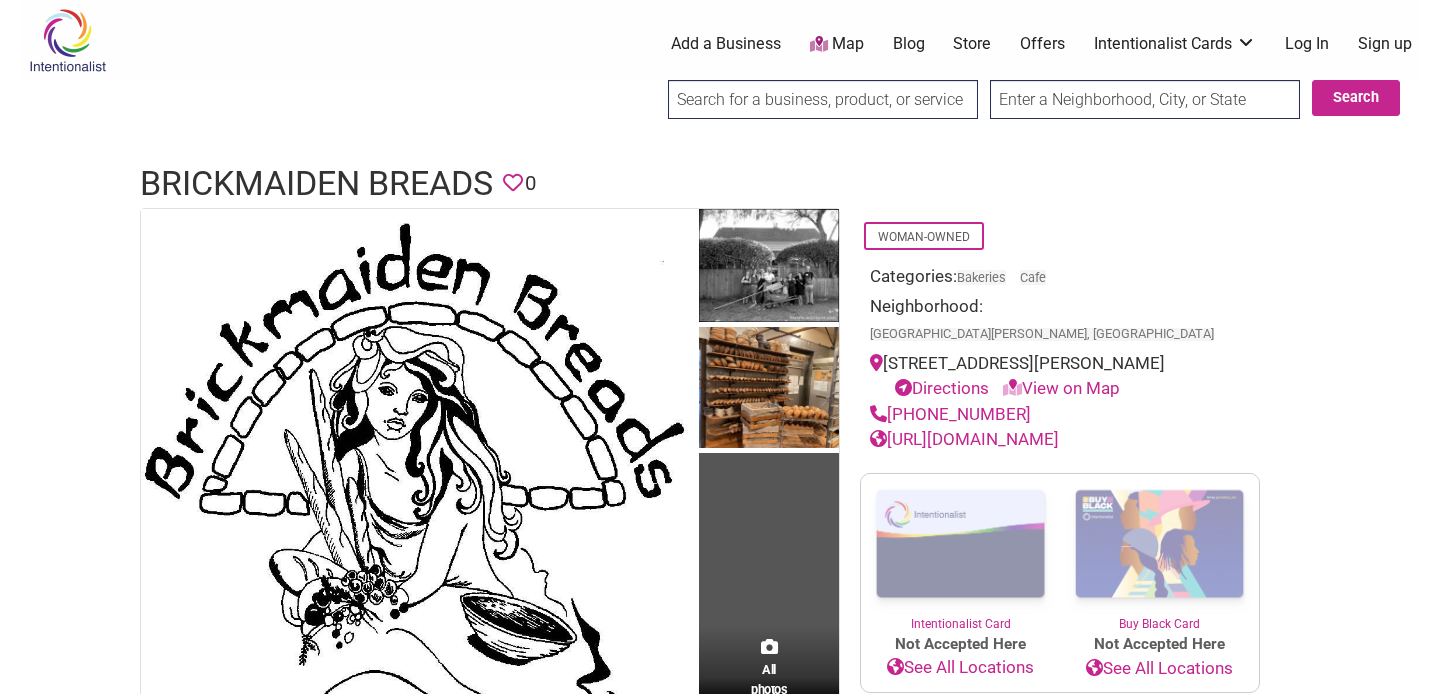 scroll, scrollTop: 0, scrollLeft: 0, axis: both 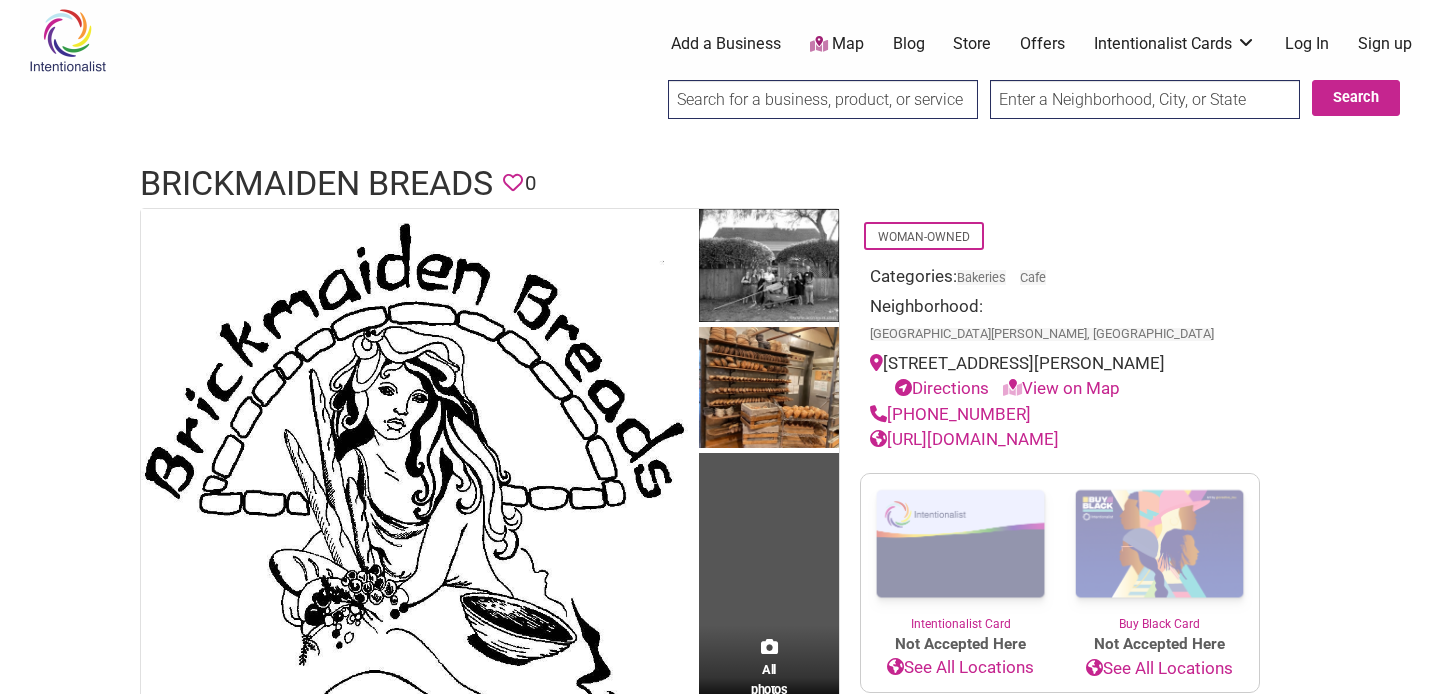 click on "[URL][DOMAIN_NAME]" at bounding box center (964, 439) 